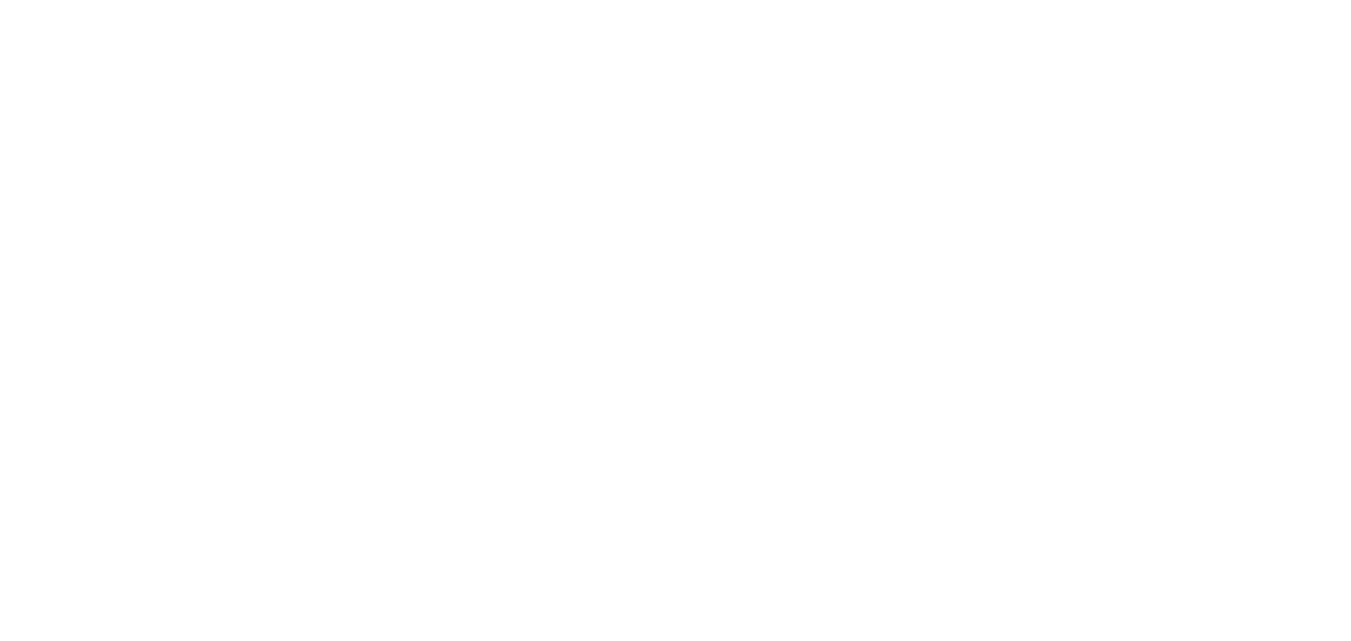 scroll, scrollTop: 0, scrollLeft: 0, axis: both 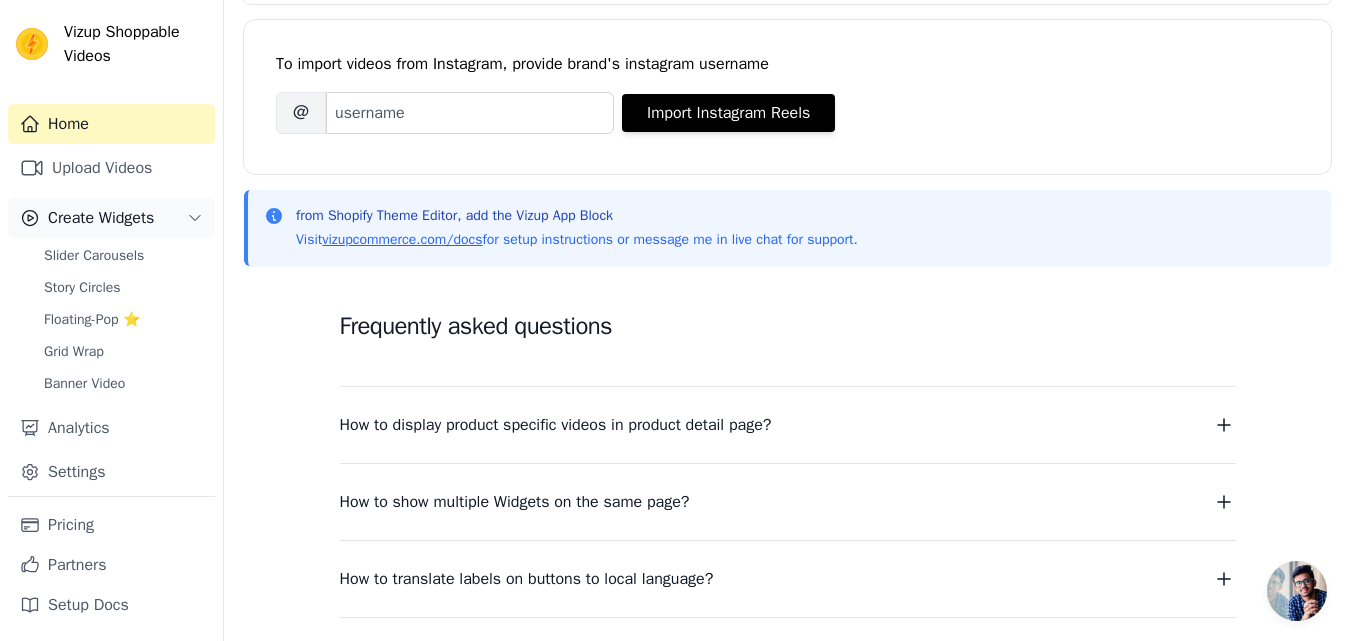 click on "Create Widgets" at bounding box center (101, 218) 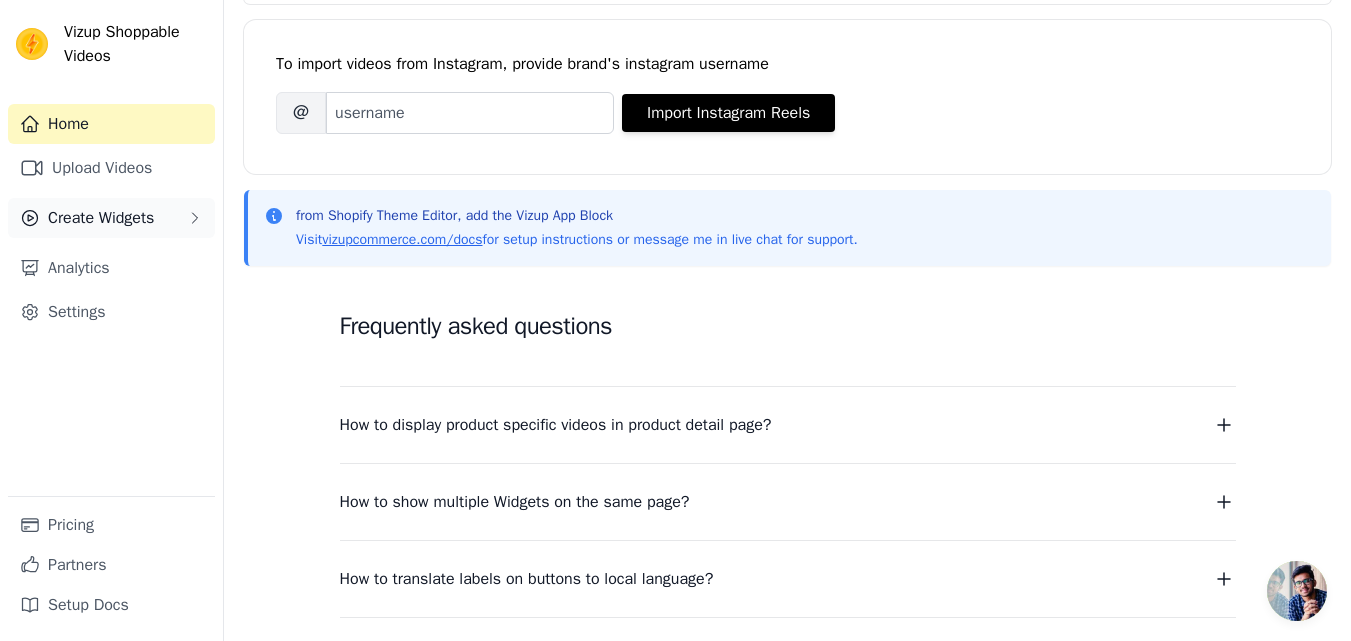click on "Create Widgets" at bounding box center [101, 218] 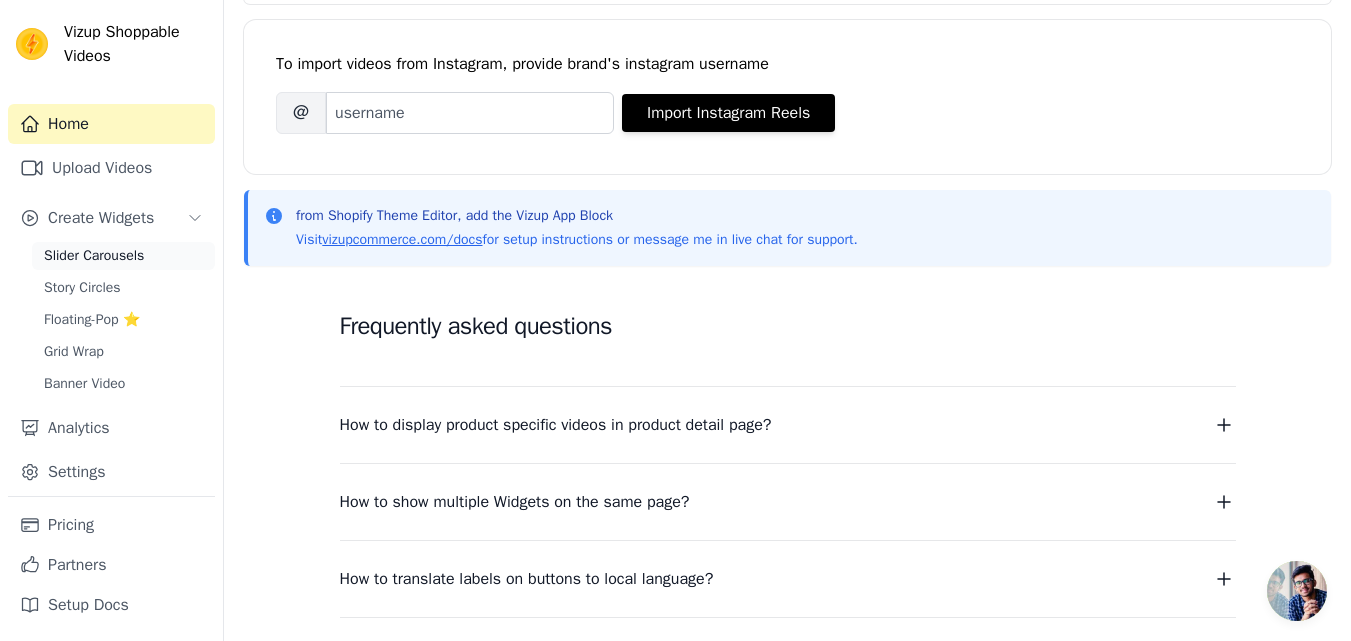 click on "Slider Carousels" at bounding box center [94, 256] 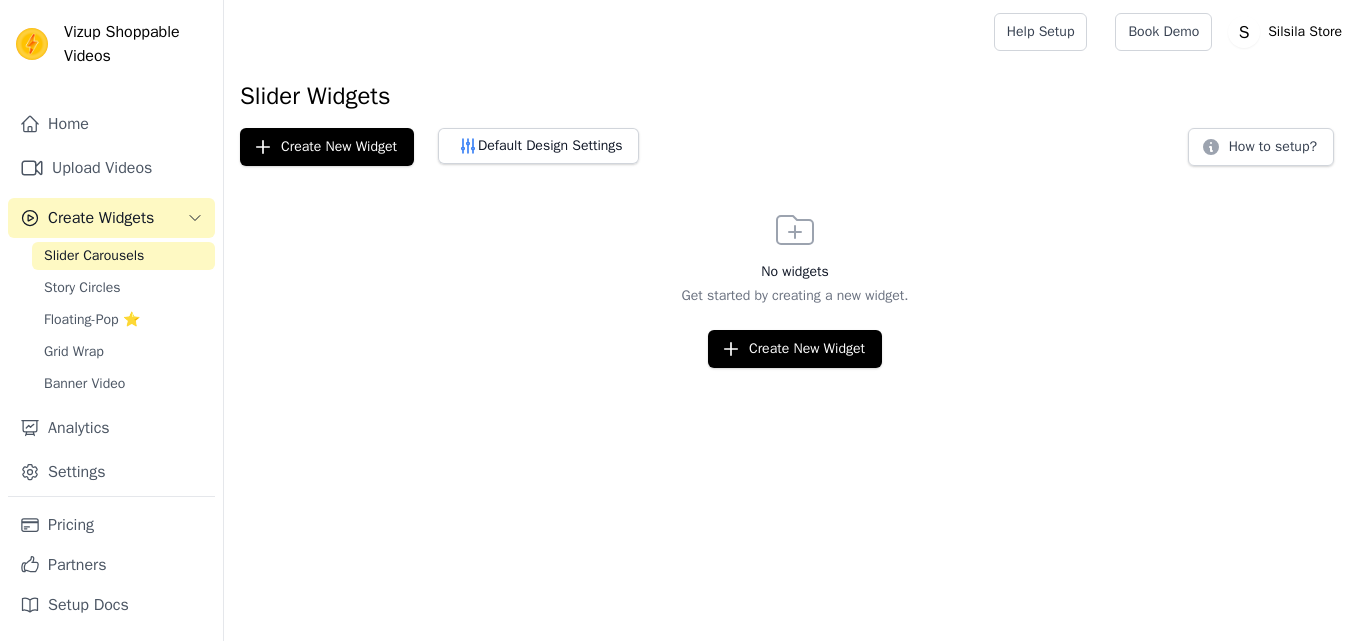 scroll, scrollTop: 0, scrollLeft: 0, axis: both 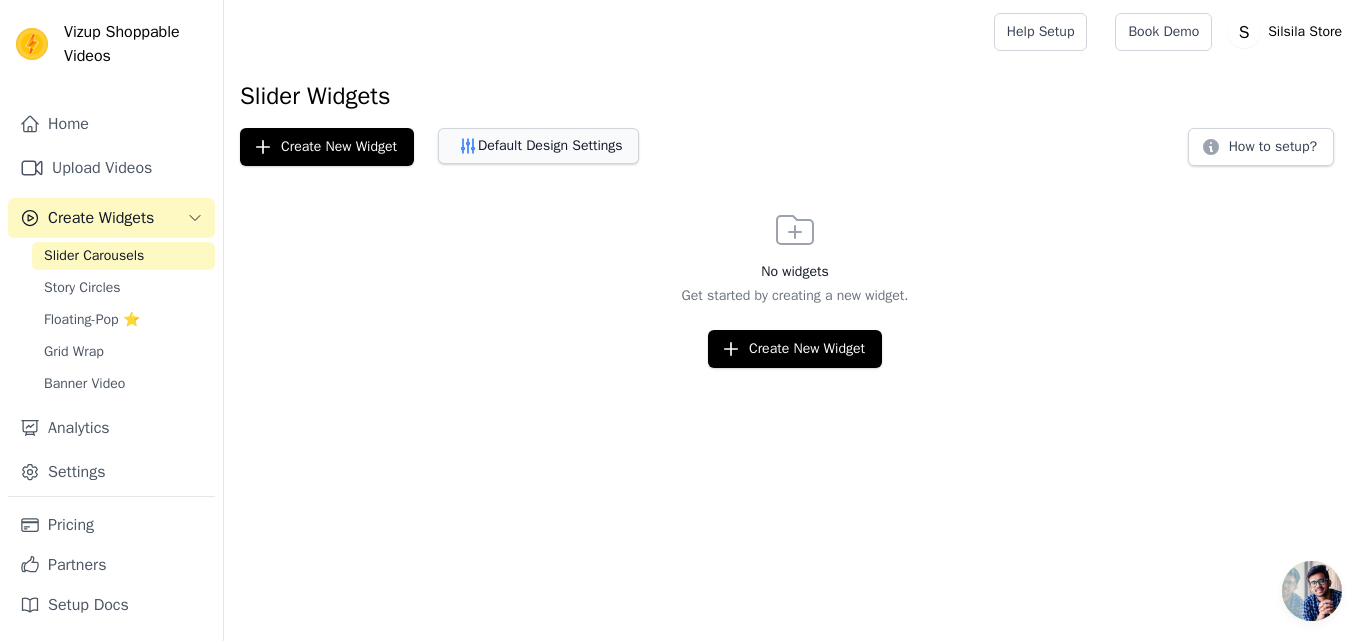 click on "Default Design Settings" at bounding box center [538, 146] 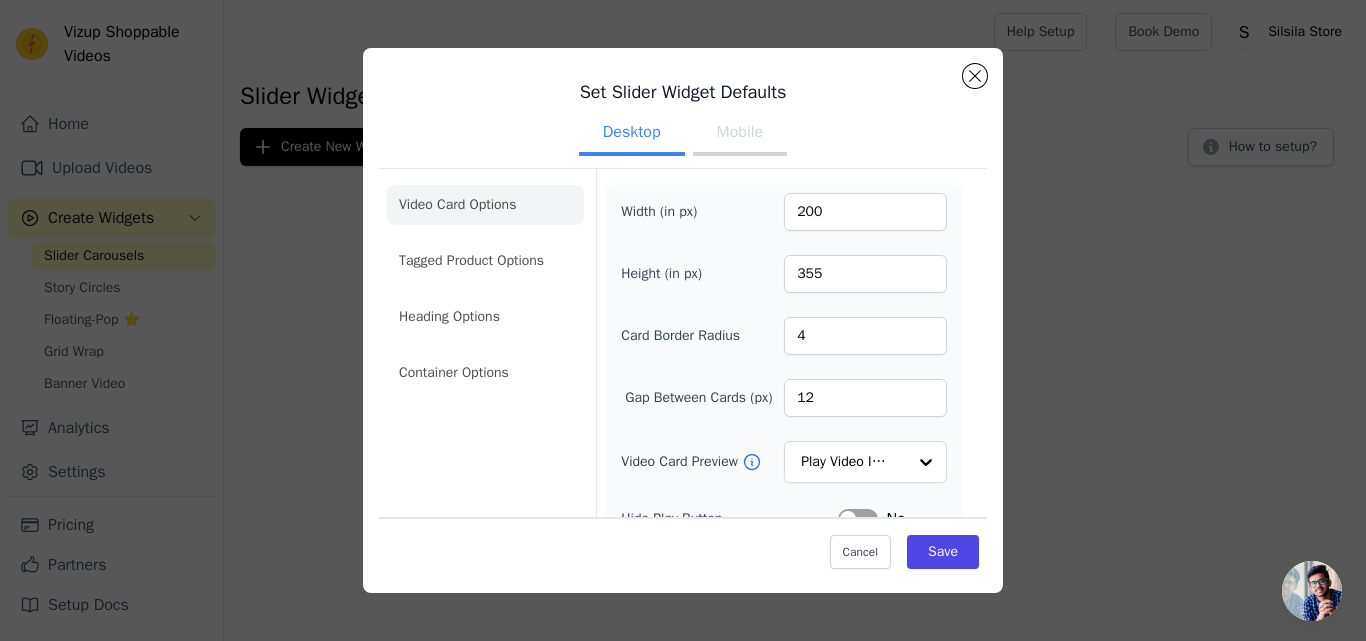 click on "Mobile" at bounding box center [740, 134] 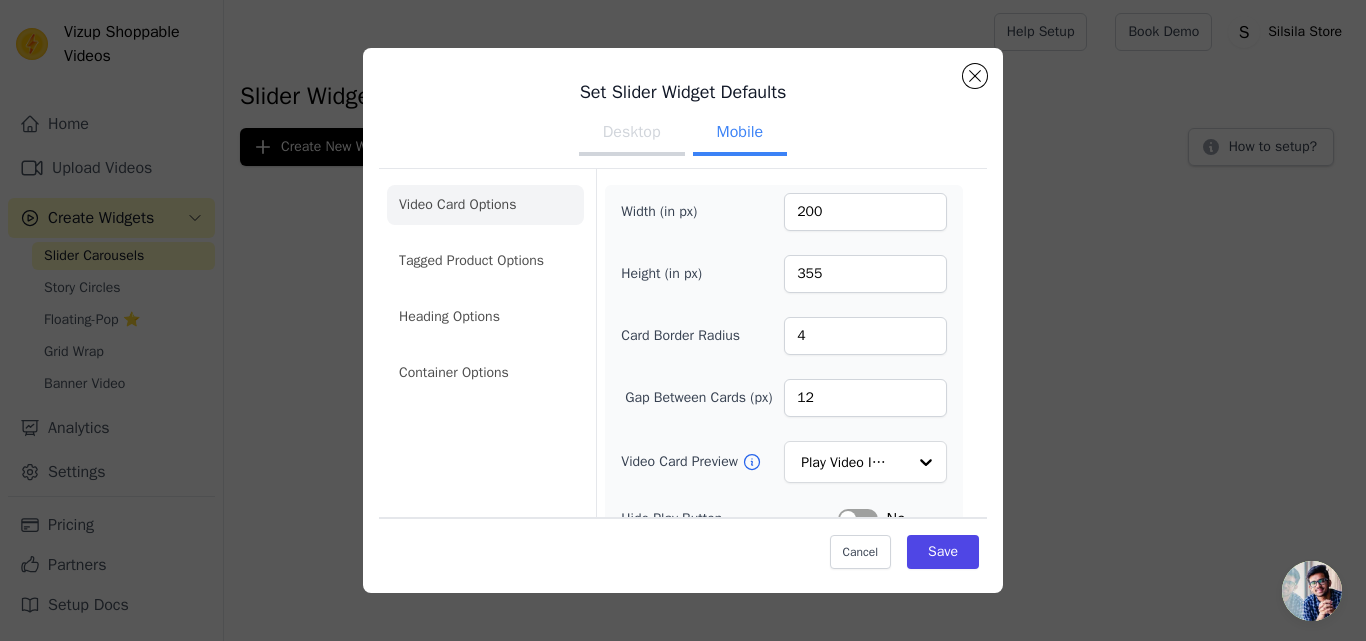 click on "Desktop" at bounding box center (632, 134) 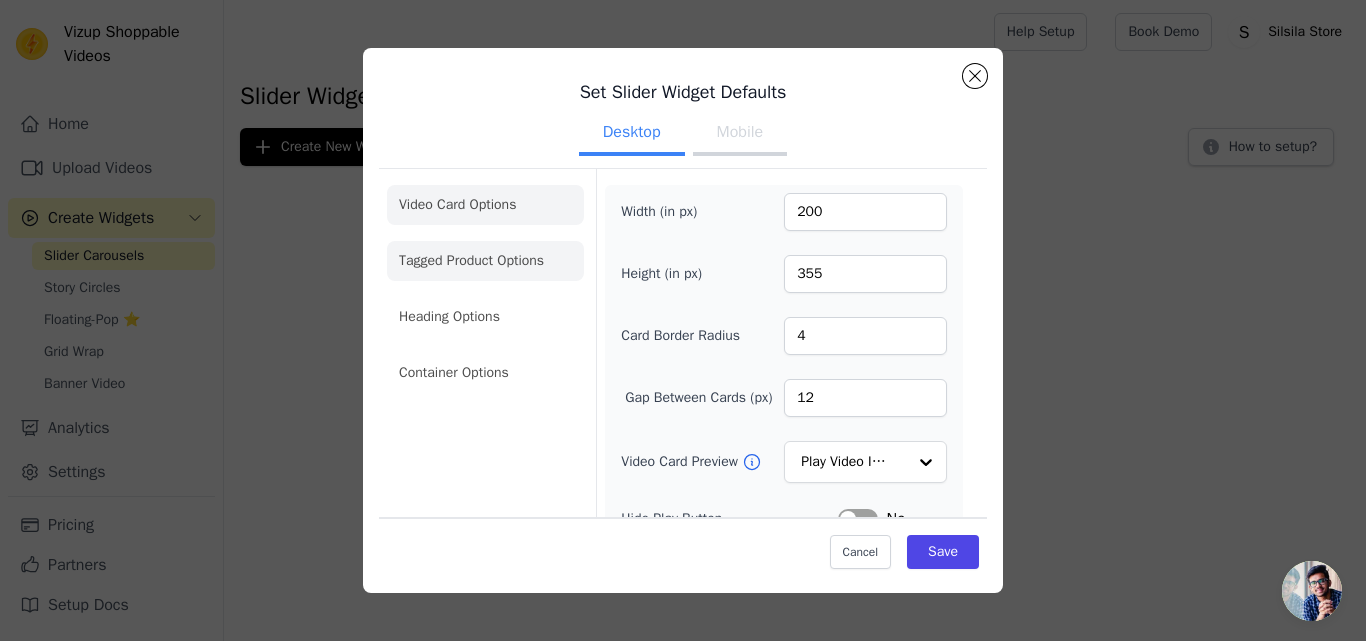 click on "Tagged Product Options" 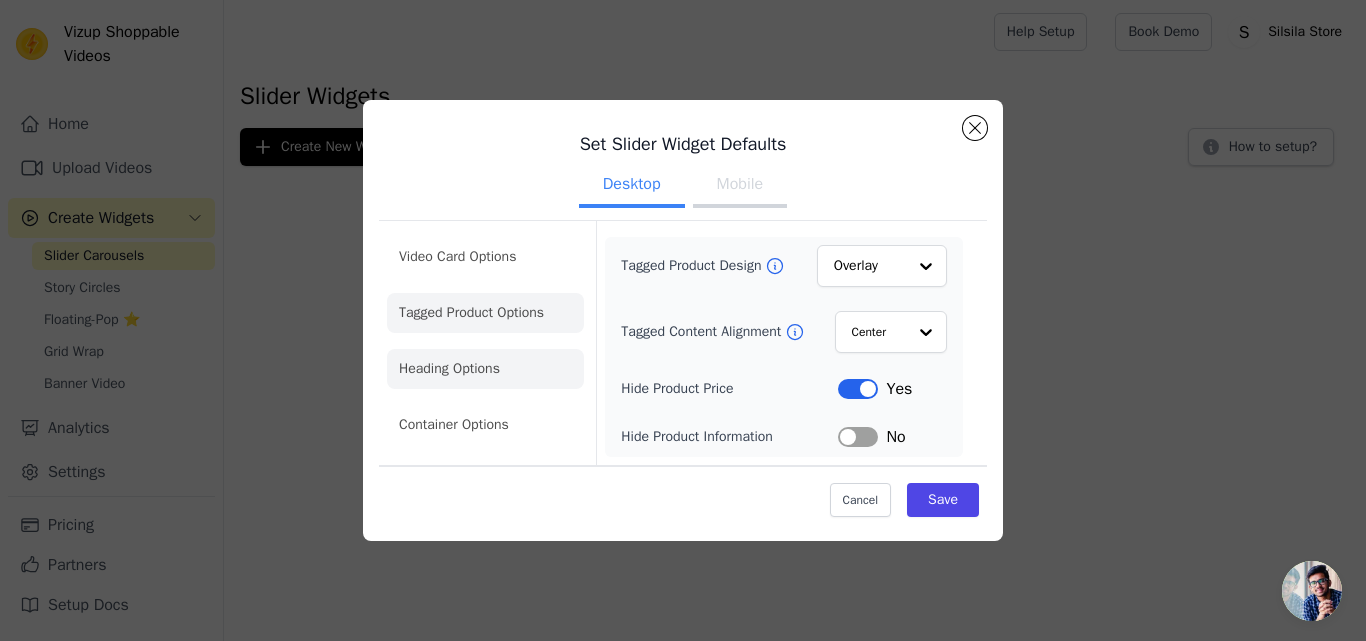click on "Heading Options" 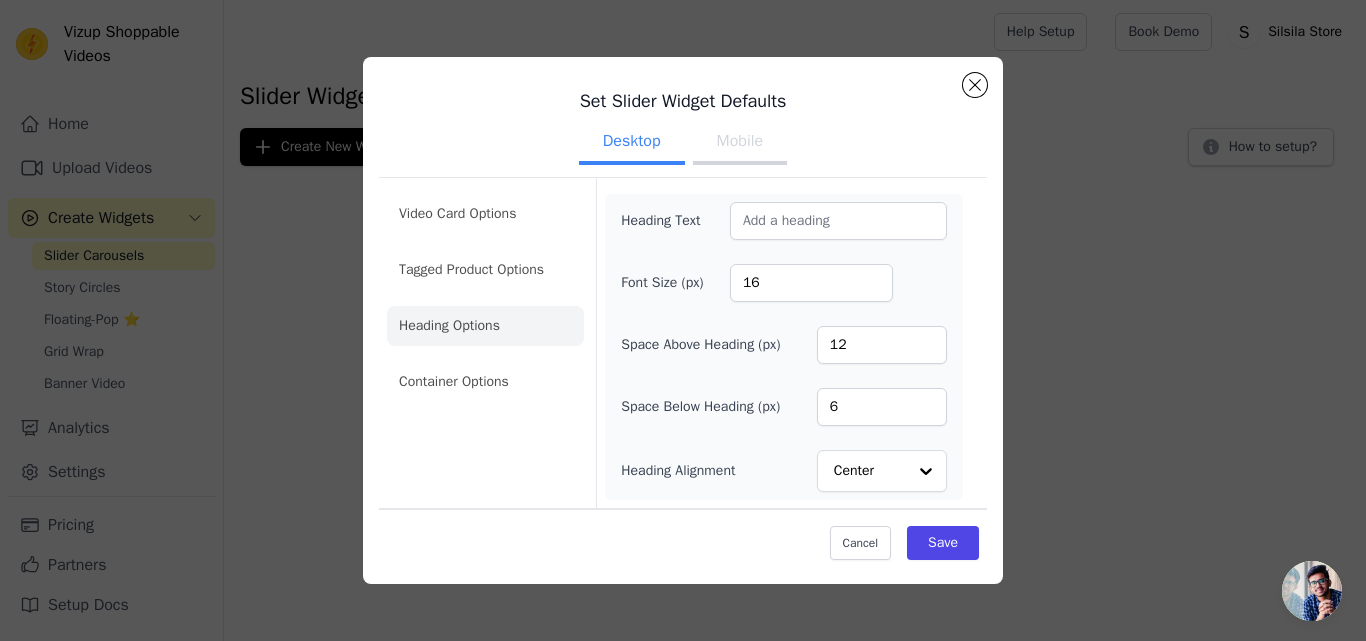 click on "Video Card Options Tagged Product Options Heading Options Container Options" at bounding box center [485, 343] 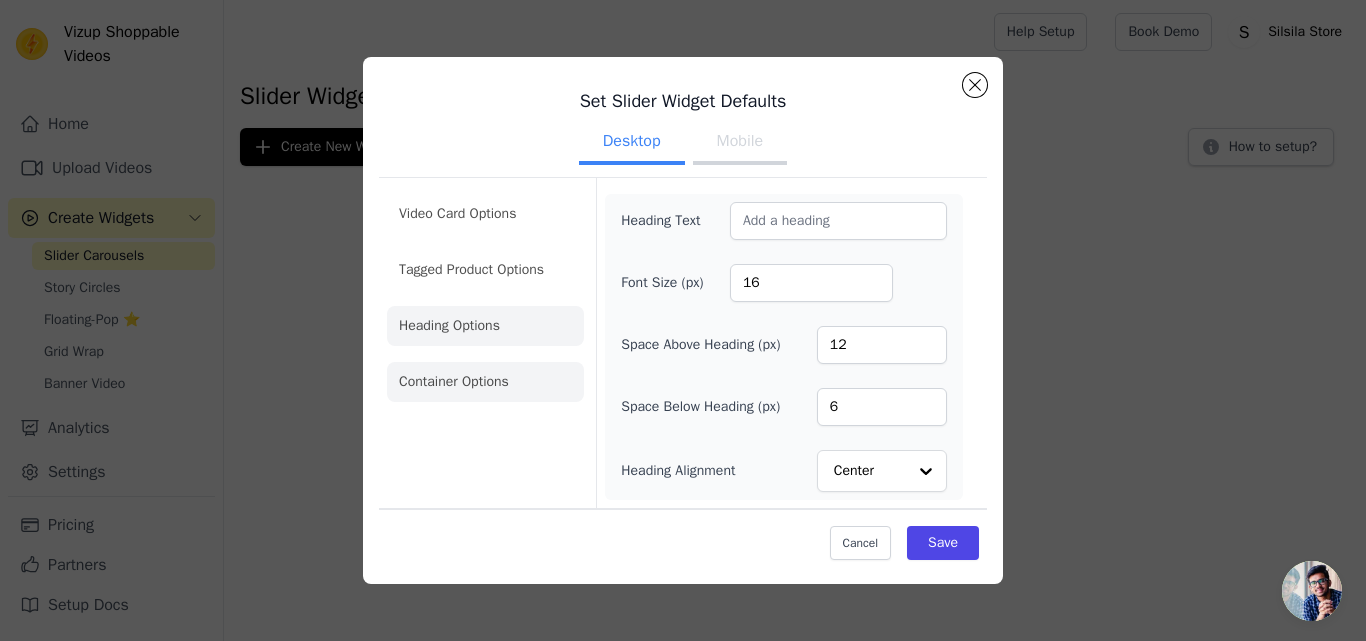 click on "Container Options" 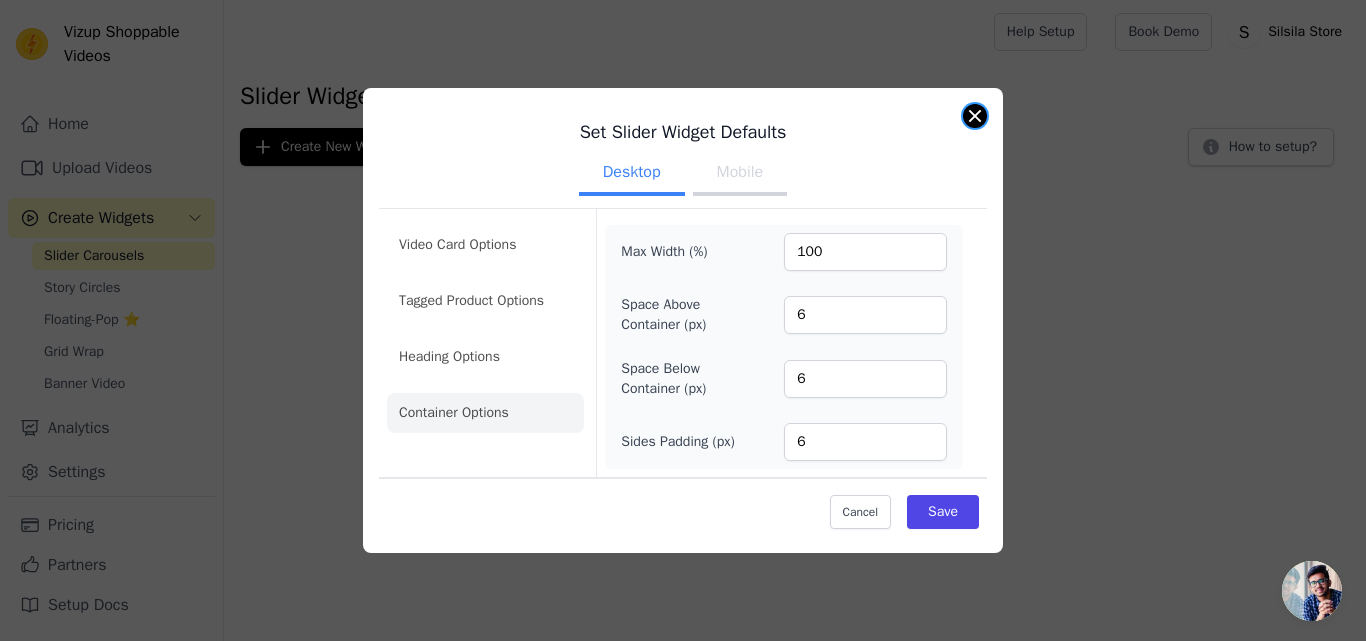 click at bounding box center [975, 116] 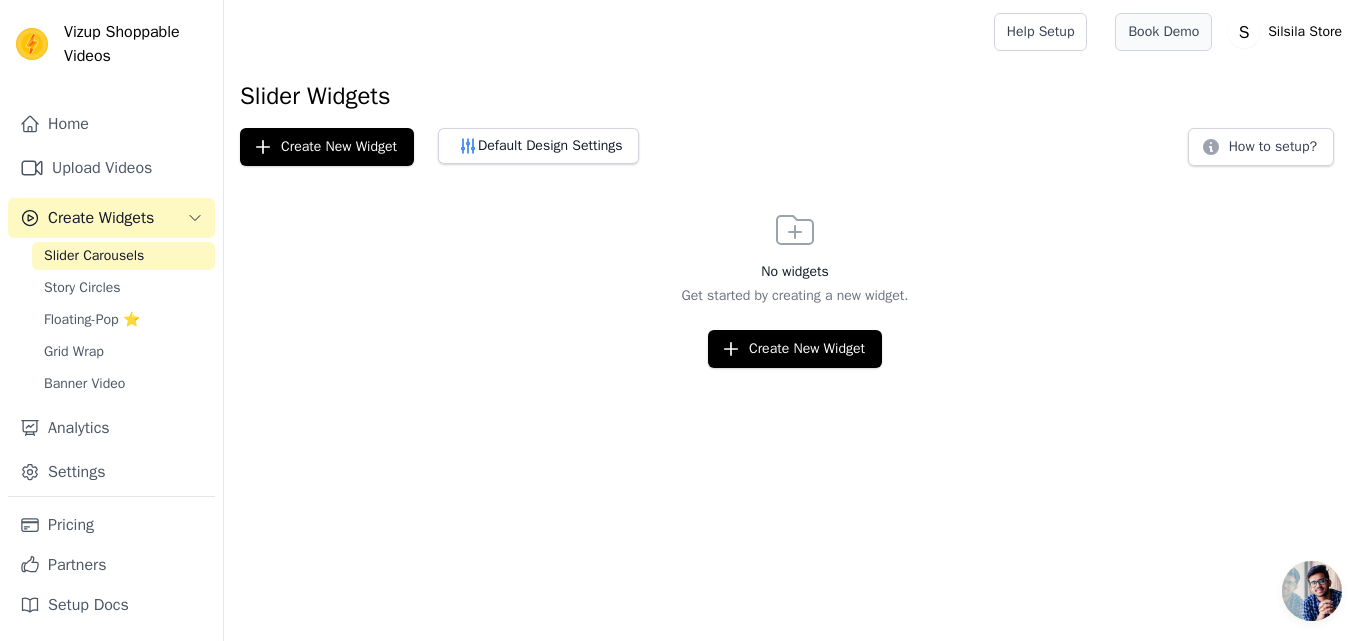 click on "Book Demo" at bounding box center (1163, 32) 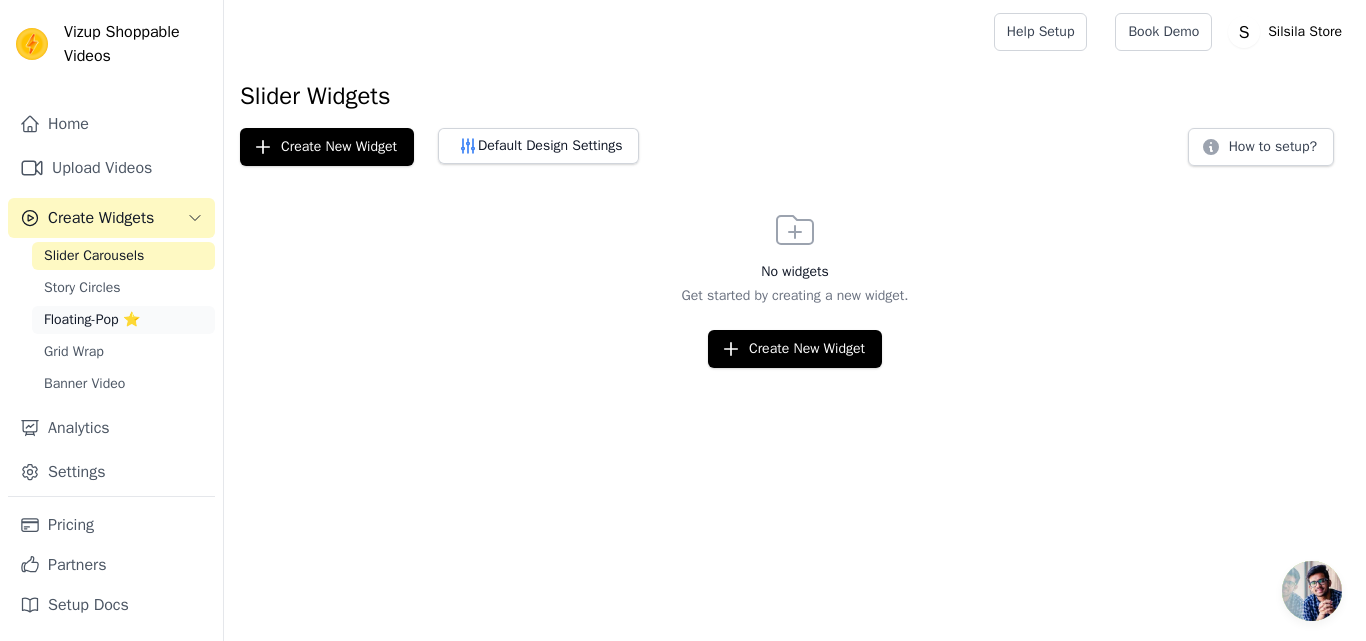 click on "Floating-Pop ⭐" at bounding box center [92, 320] 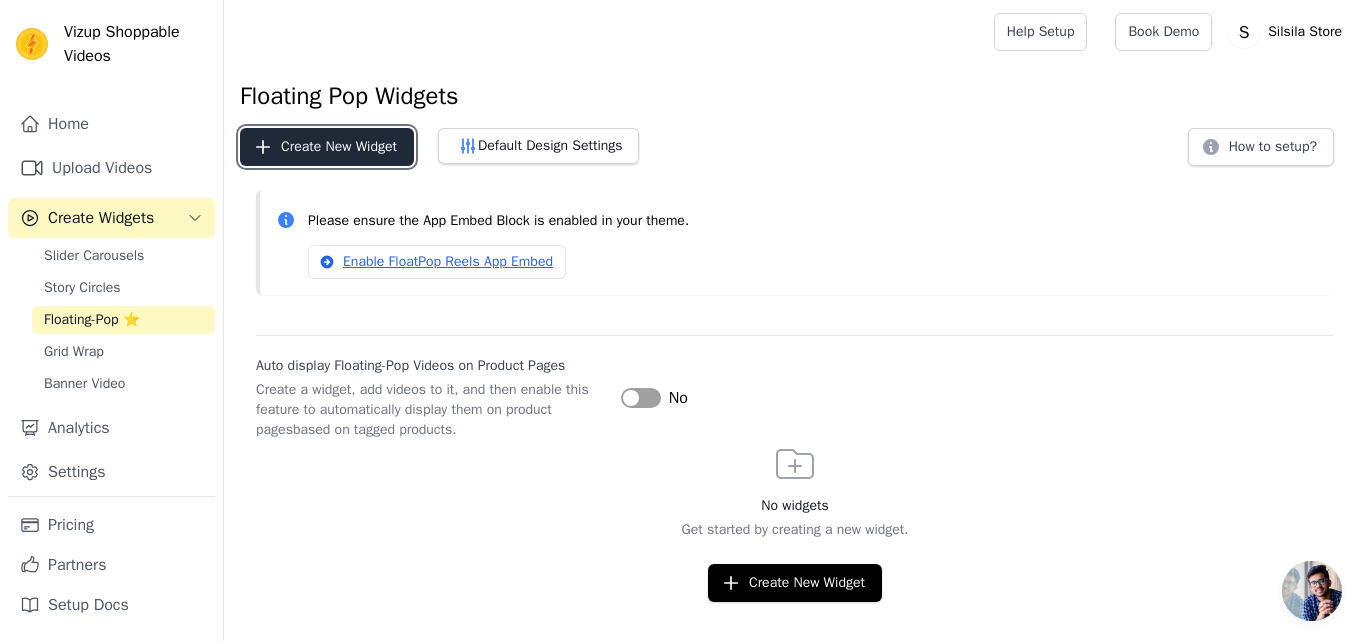 click on "Create New Widget" at bounding box center (327, 147) 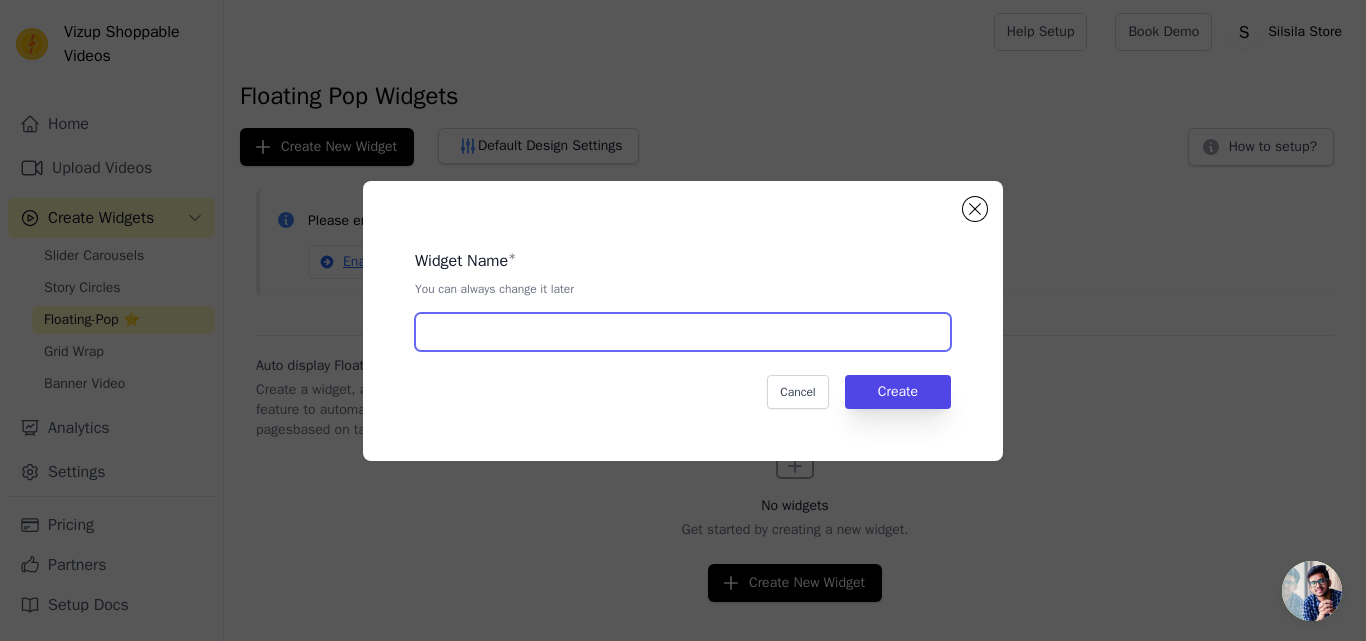 click at bounding box center (683, 332) 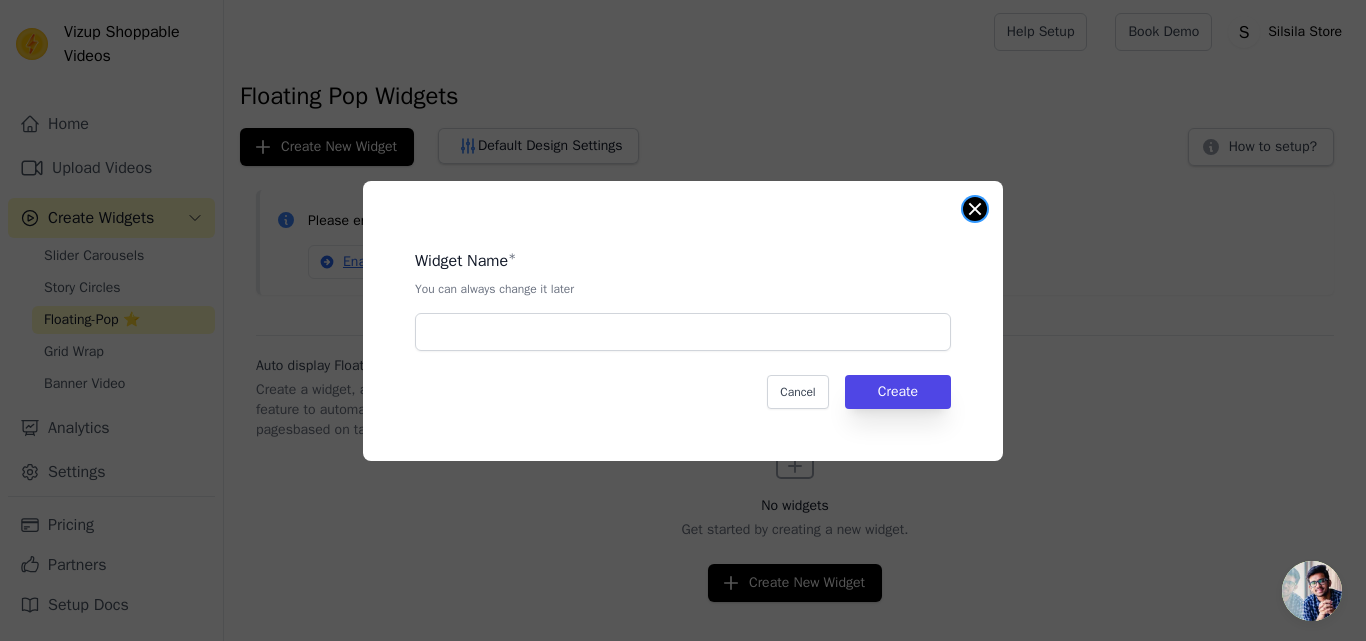 click at bounding box center [975, 209] 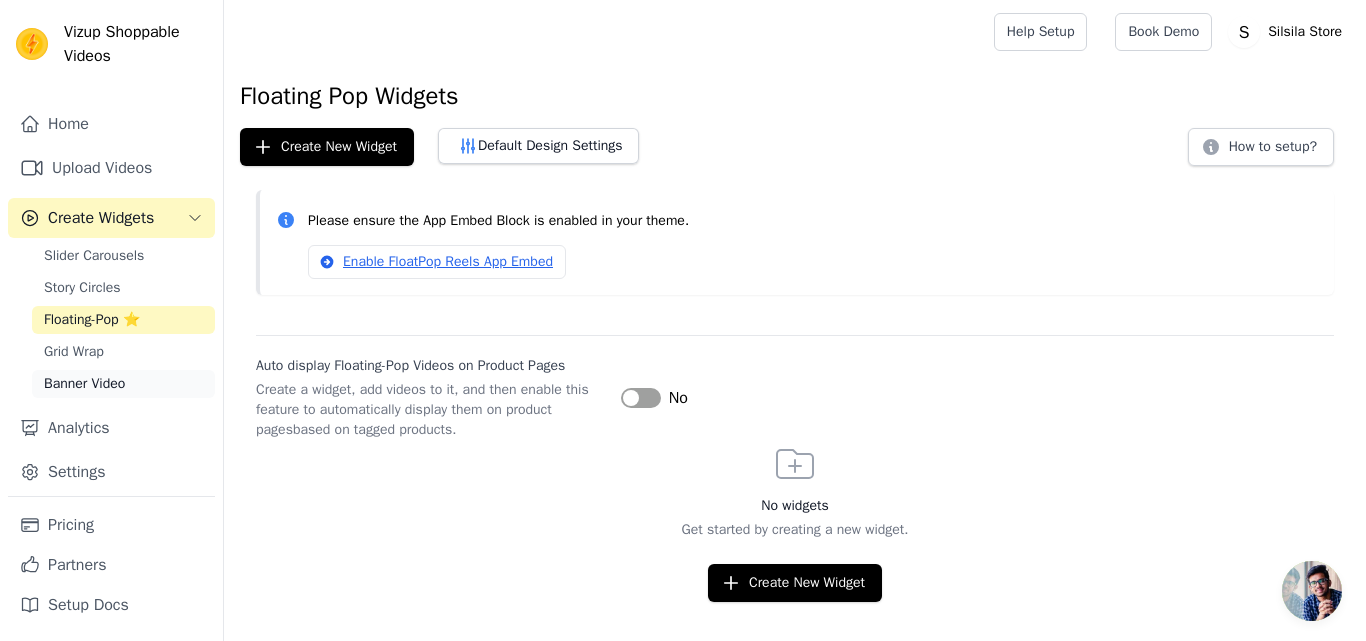 click on "Banner Video" at bounding box center [123, 384] 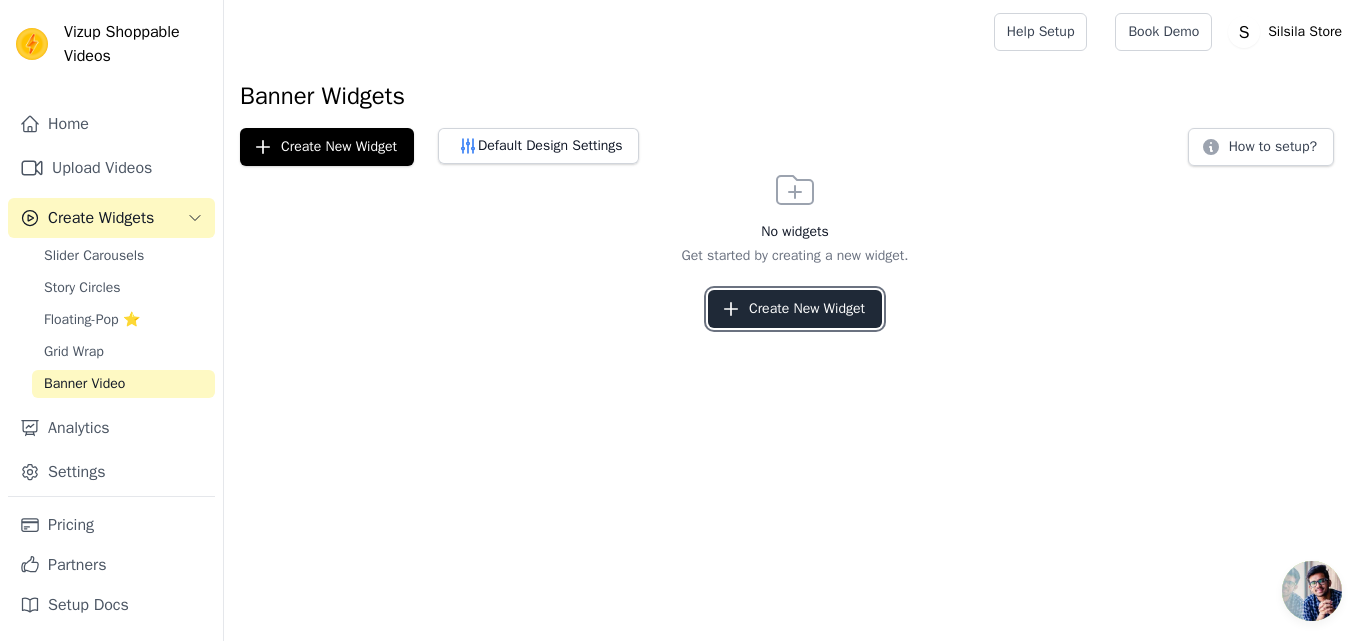 click on "Create New Widget" at bounding box center [795, 309] 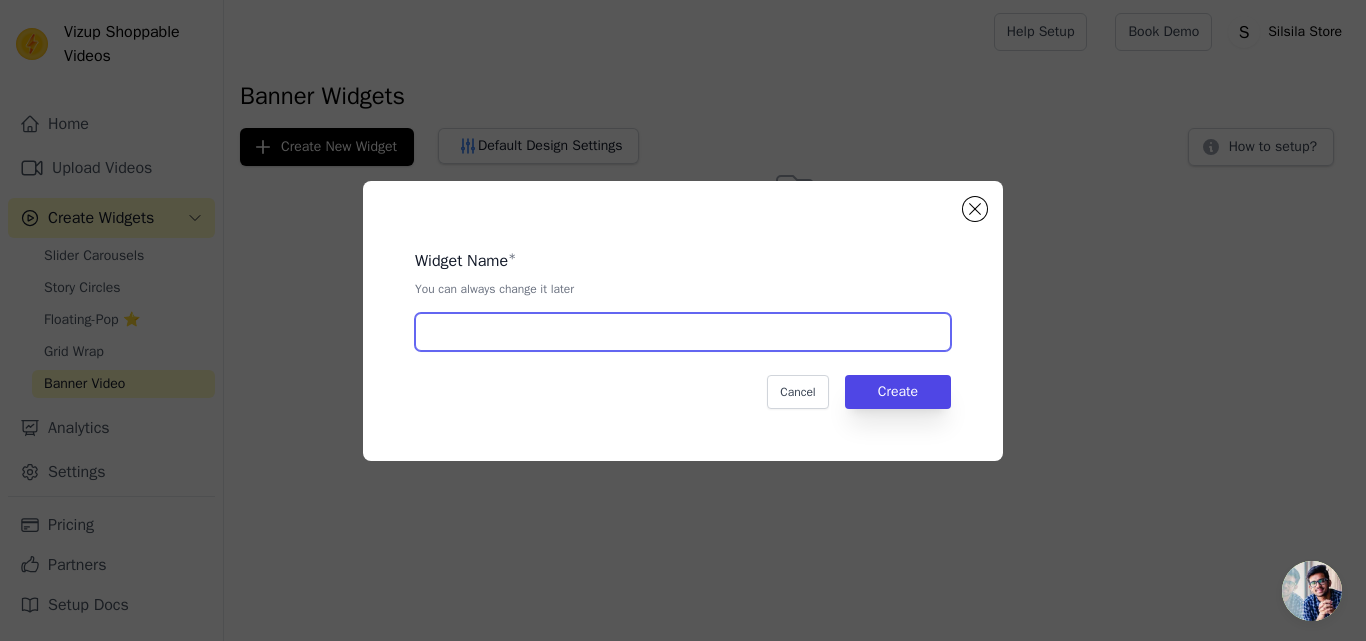 click at bounding box center (683, 332) 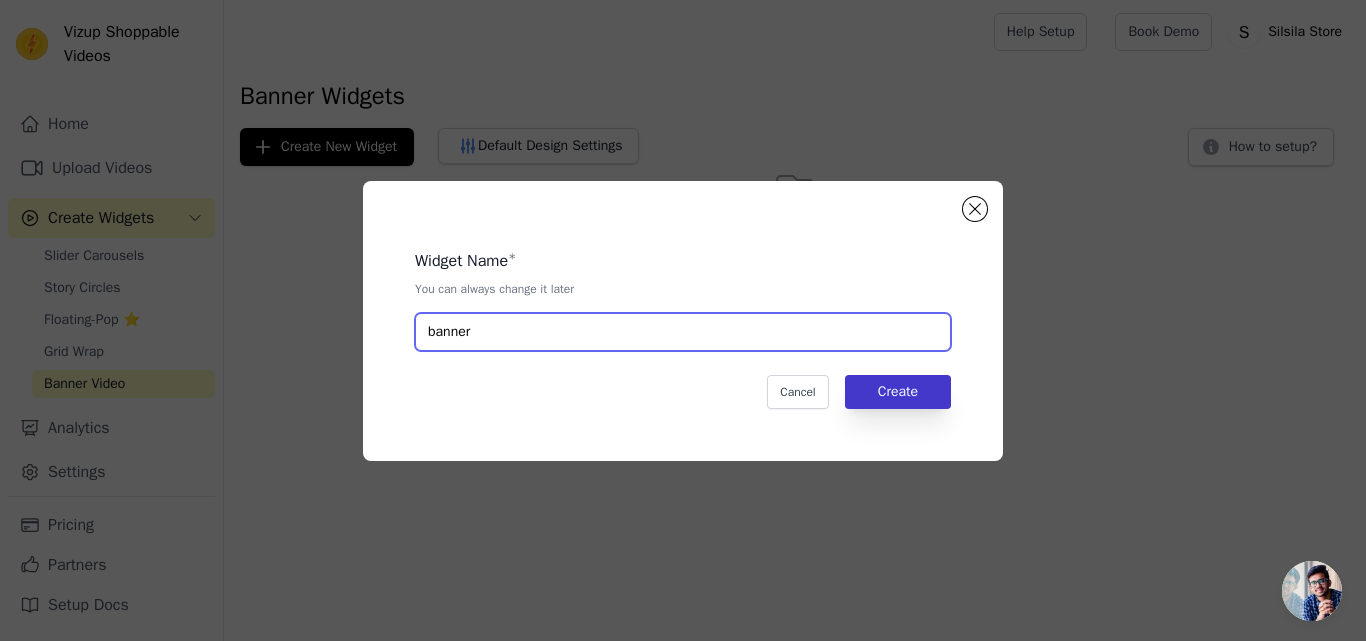 type on "banner" 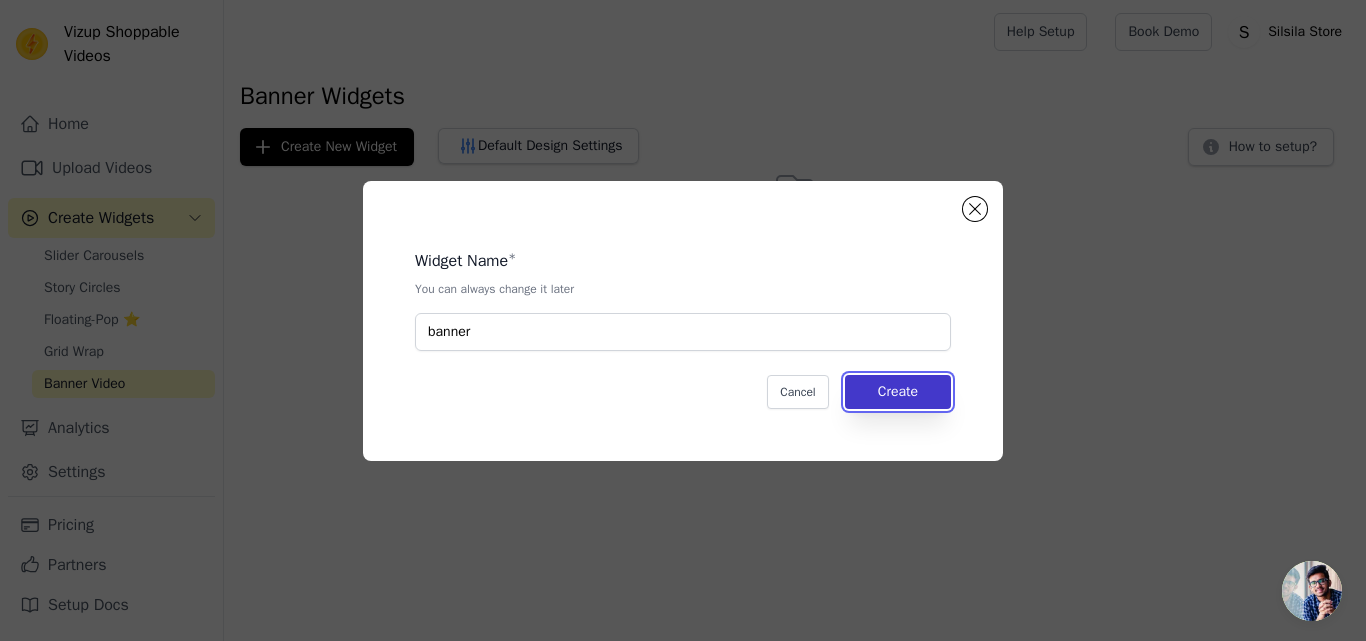click on "Create" at bounding box center (898, 392) 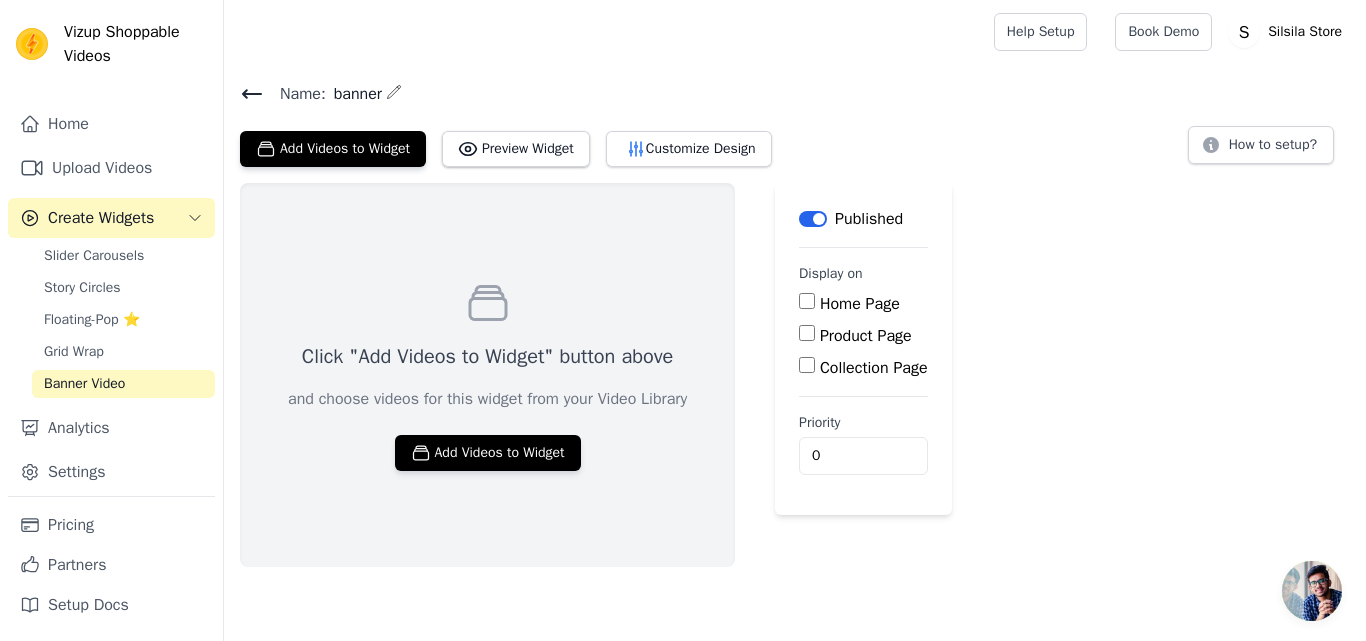 click on "Home Page" at bounding box center [807, 301] 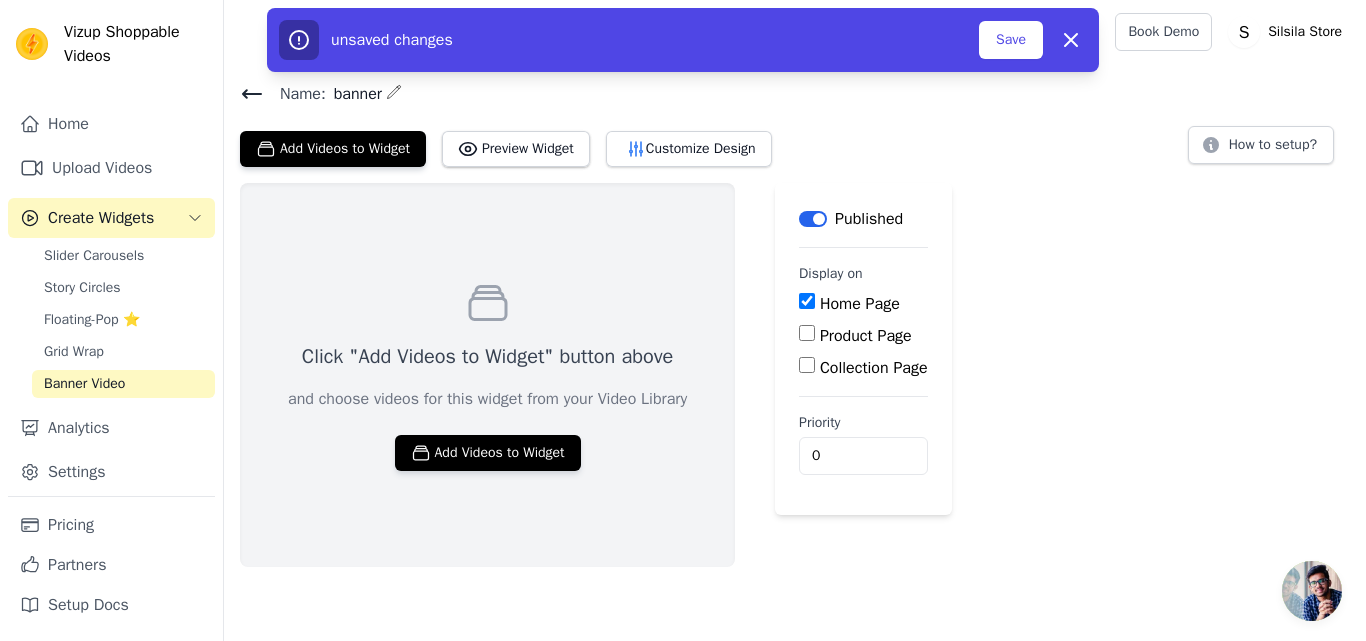 click on "Product Page" at bounding box center (807, 333) 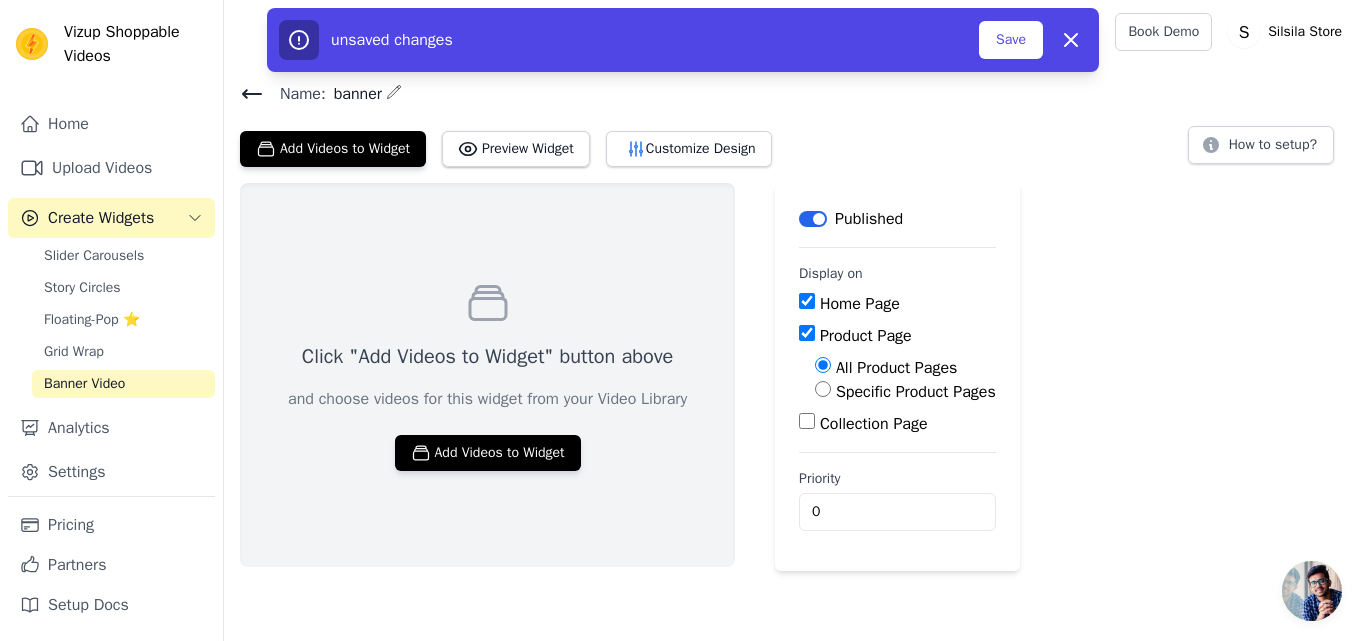 click on "Home Page" at bounding box center (807, 301) 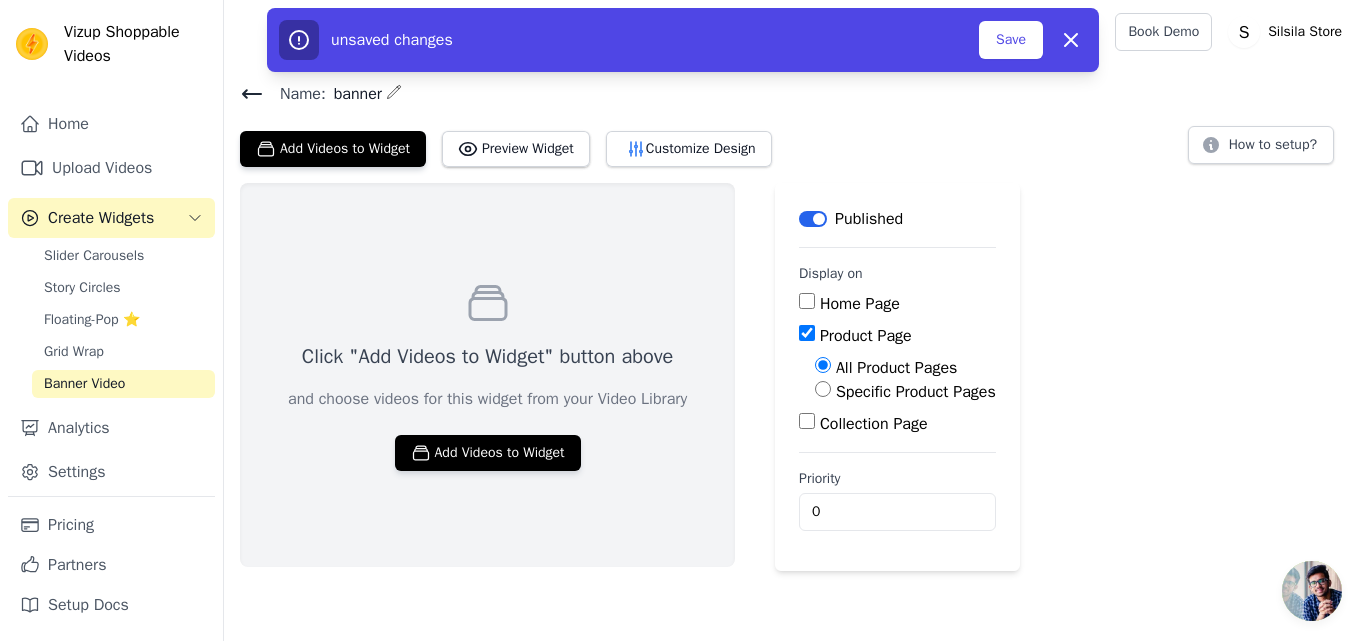 click on "Specific Product Pages" at bounding box center [823, 389] 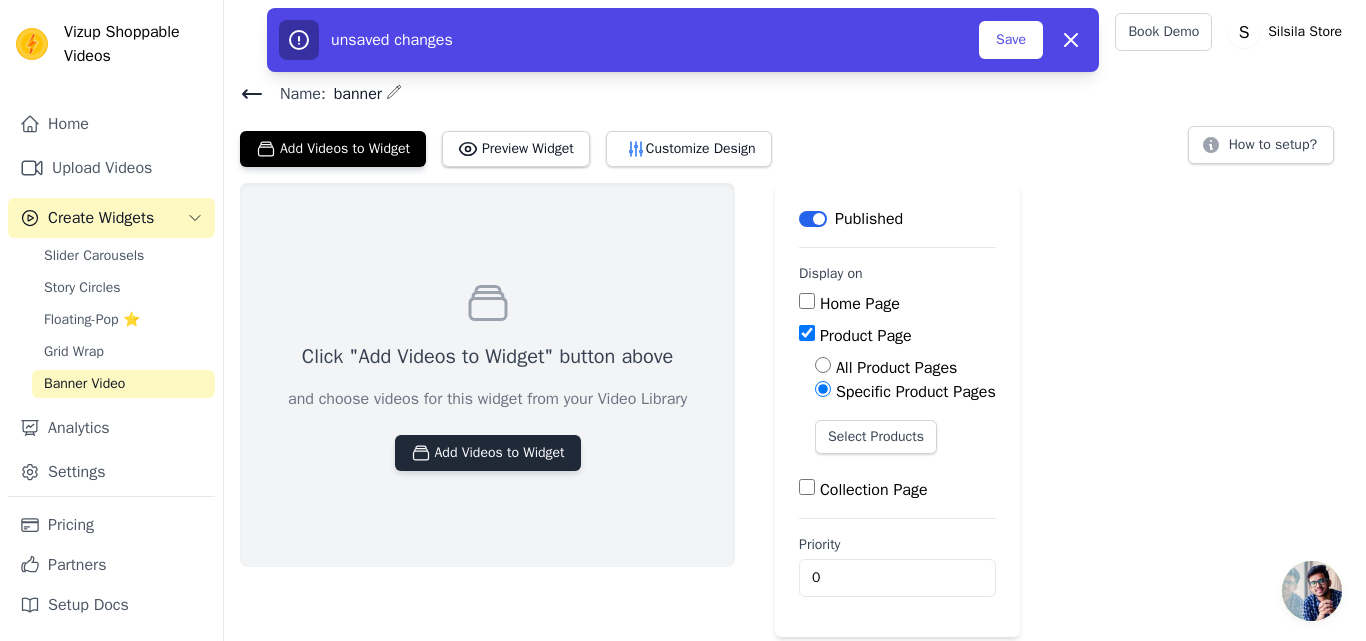 click on "Add Videos to Widget" at bounding box center (488, 453) 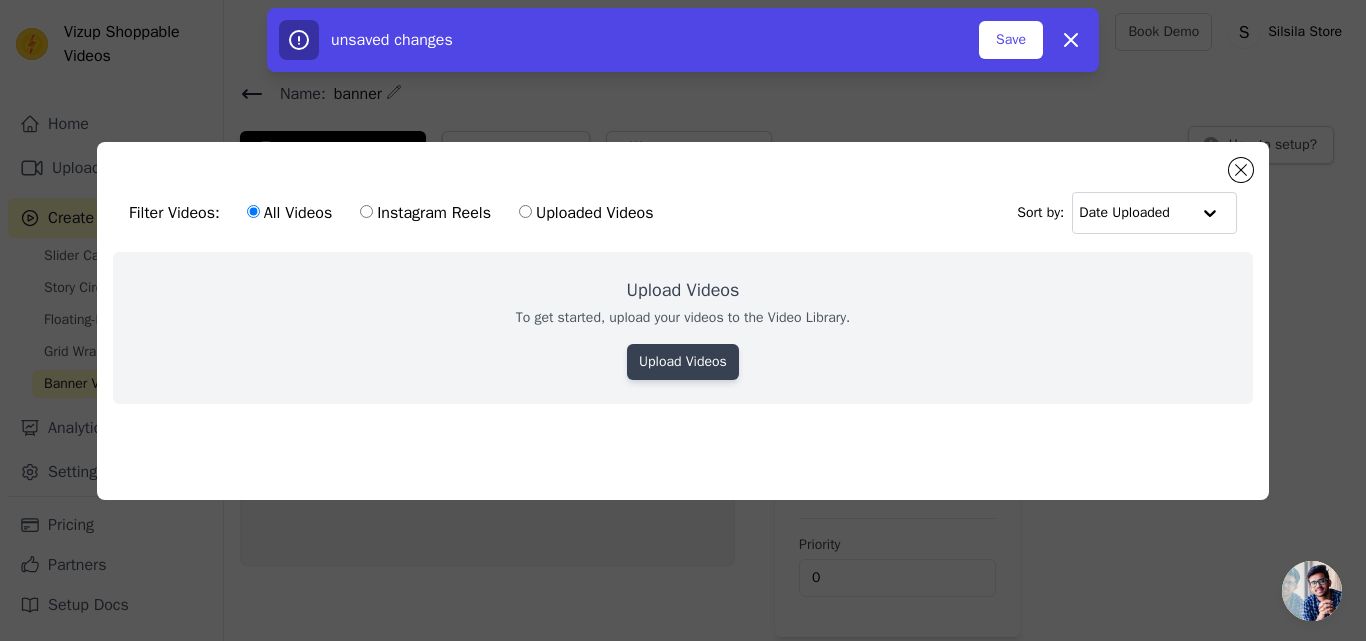click on "Upload Videos" at bounding box center (683, 362) 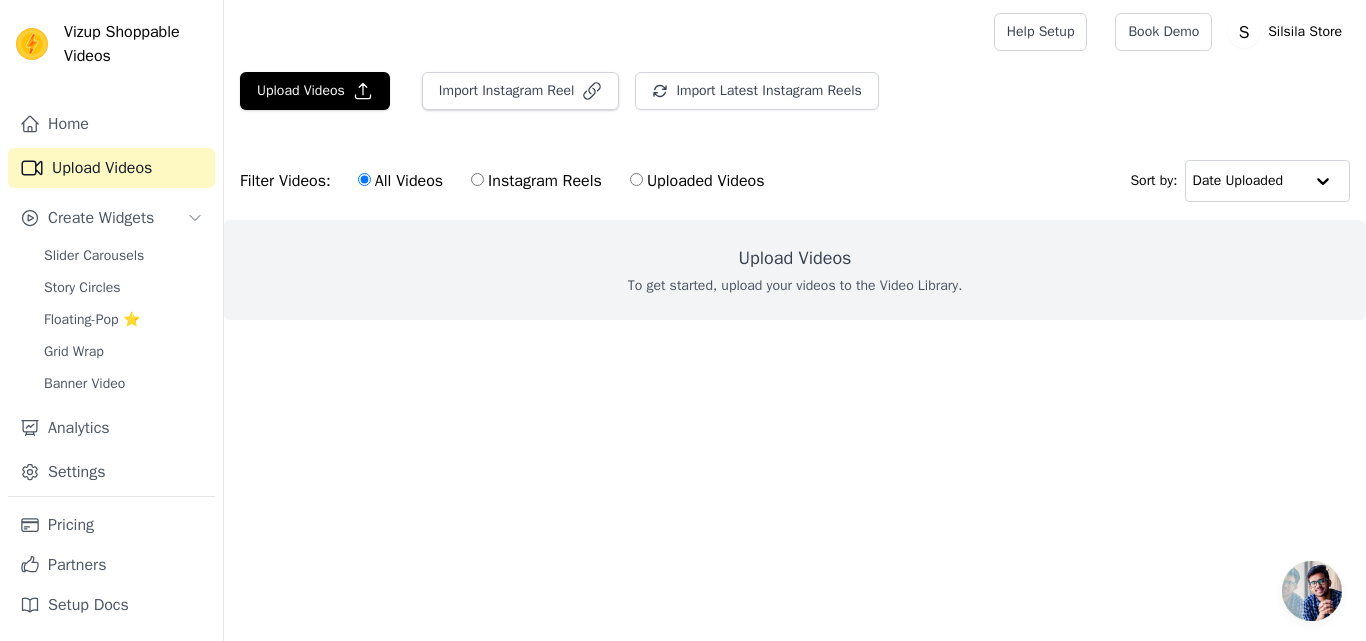 click on "Instagram Reels" at bounding box center [477, 179] 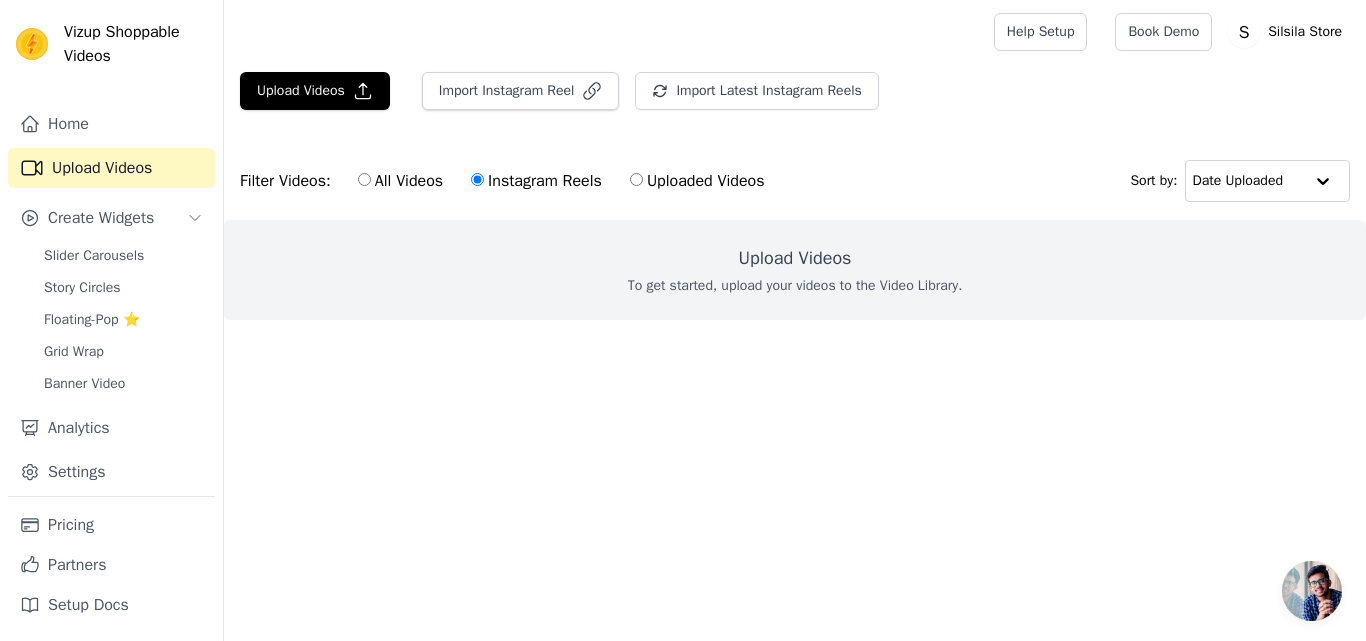 click on "All Videos" at bounding box center (400, 181) 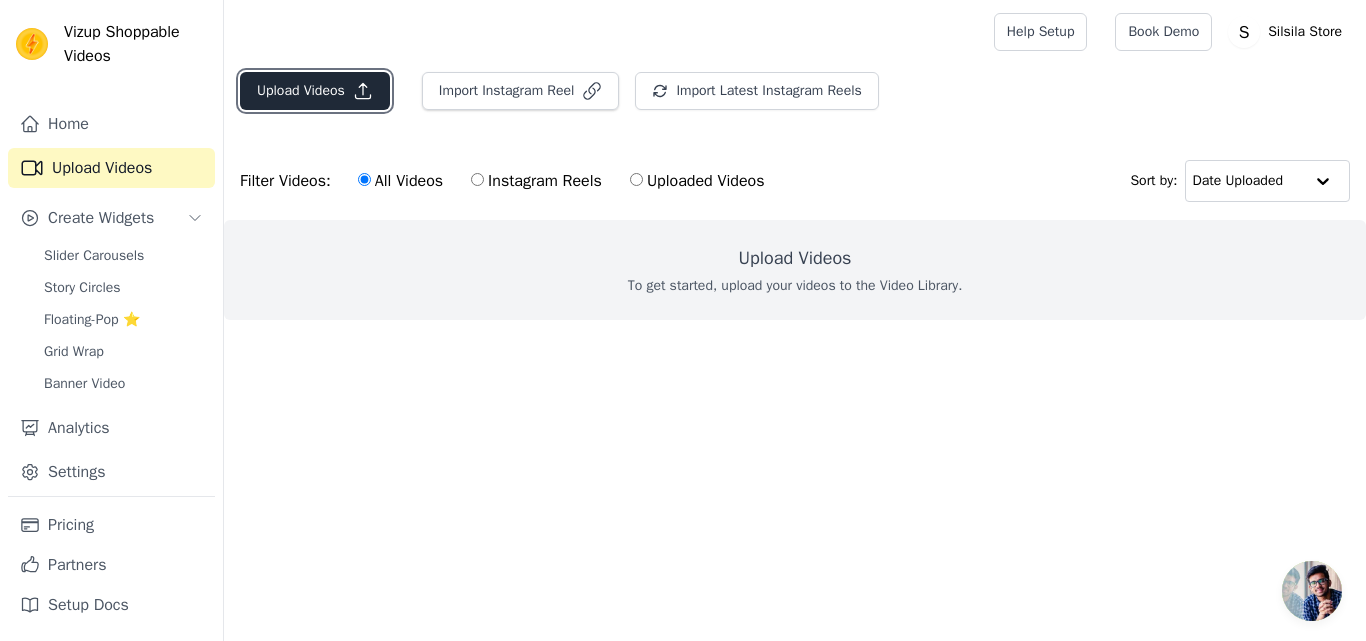click 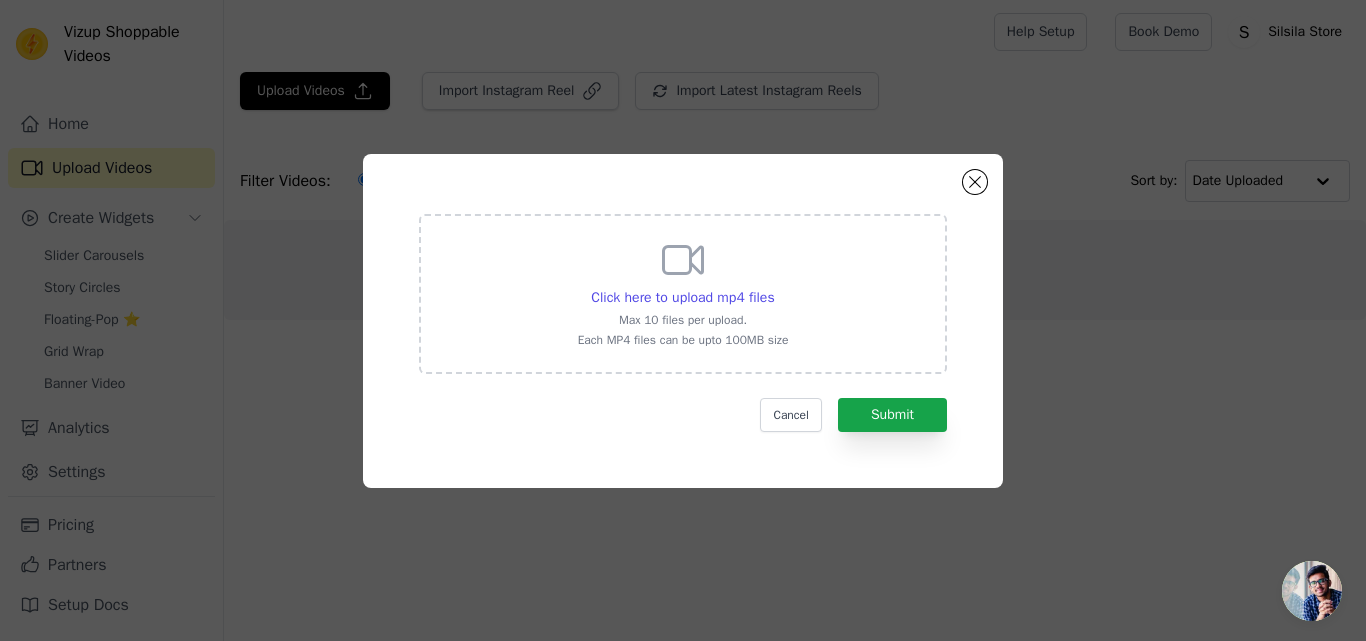 click on "Click here to upload mp4 files     Max 10 files per upload.   Each MP4 files can be upto 100MB size" at bounding box center [683, 292] 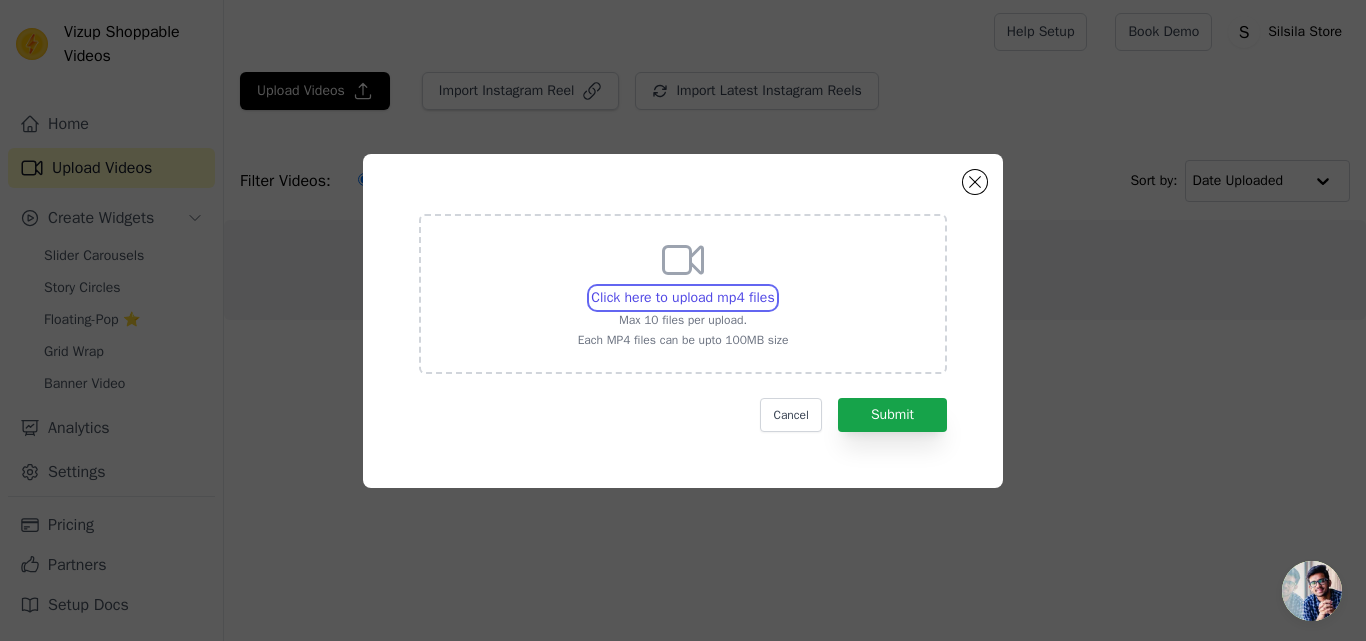 click on "Click here to upload mp4 files     Max 10 files per upload.   Each MP4 files can be upto 100MB size" at bounding box center (774, 287) 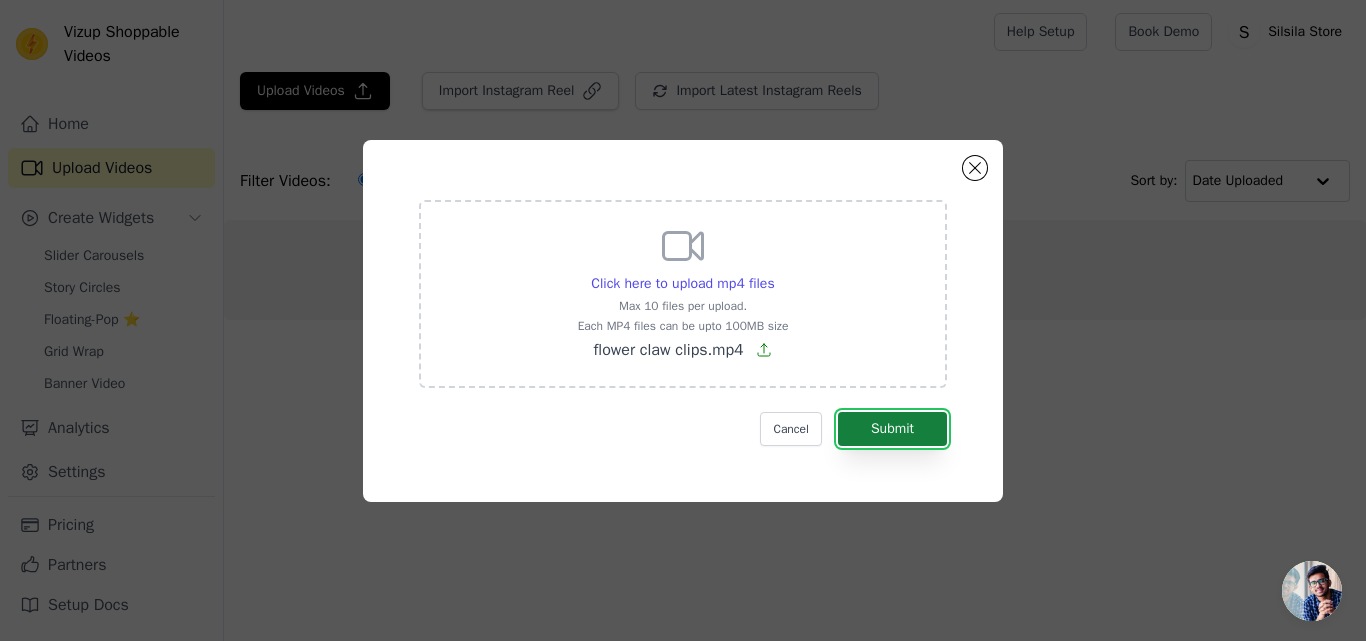click on "Submit" at bounding box center (892, 429) 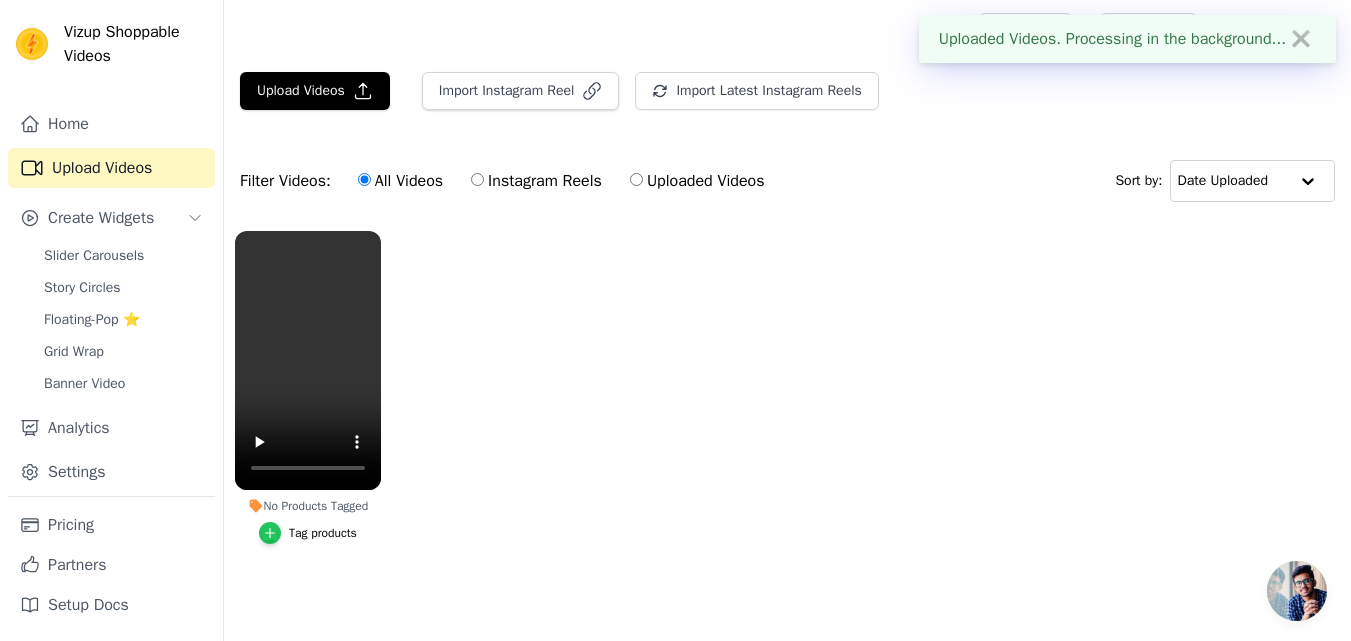 click at bounding box center [270, 533] 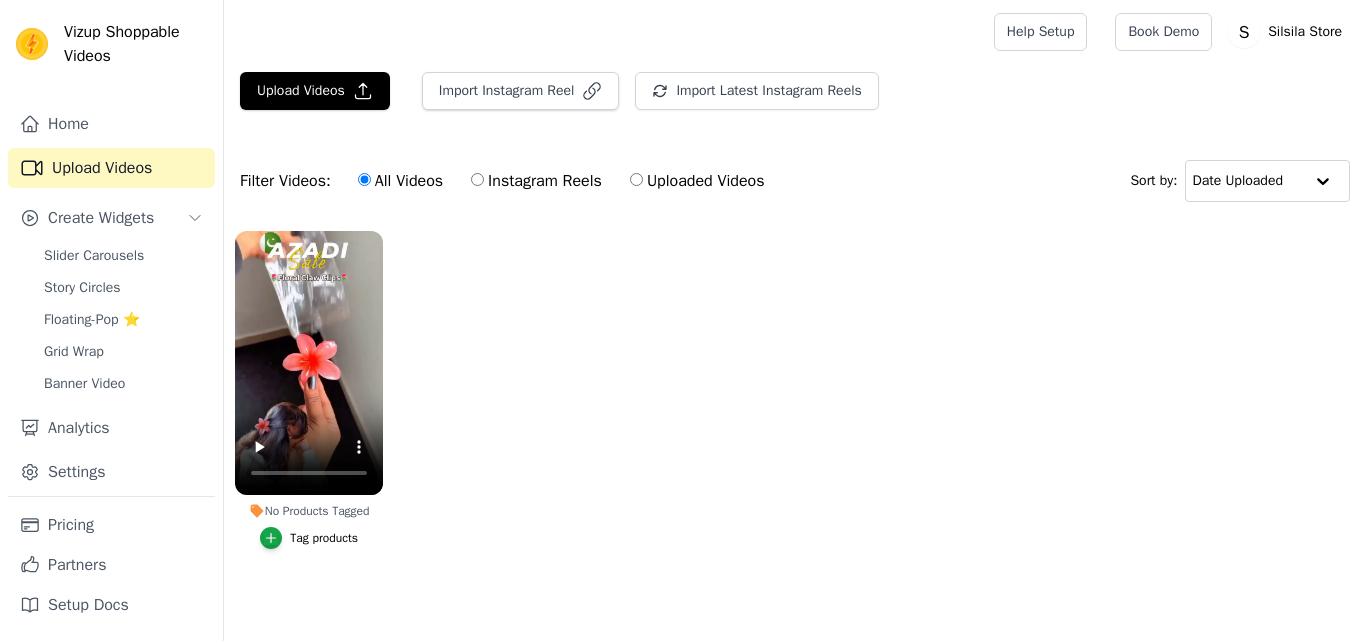 scroll, scrollTop: 0, scrollLeft: 0, axis: both 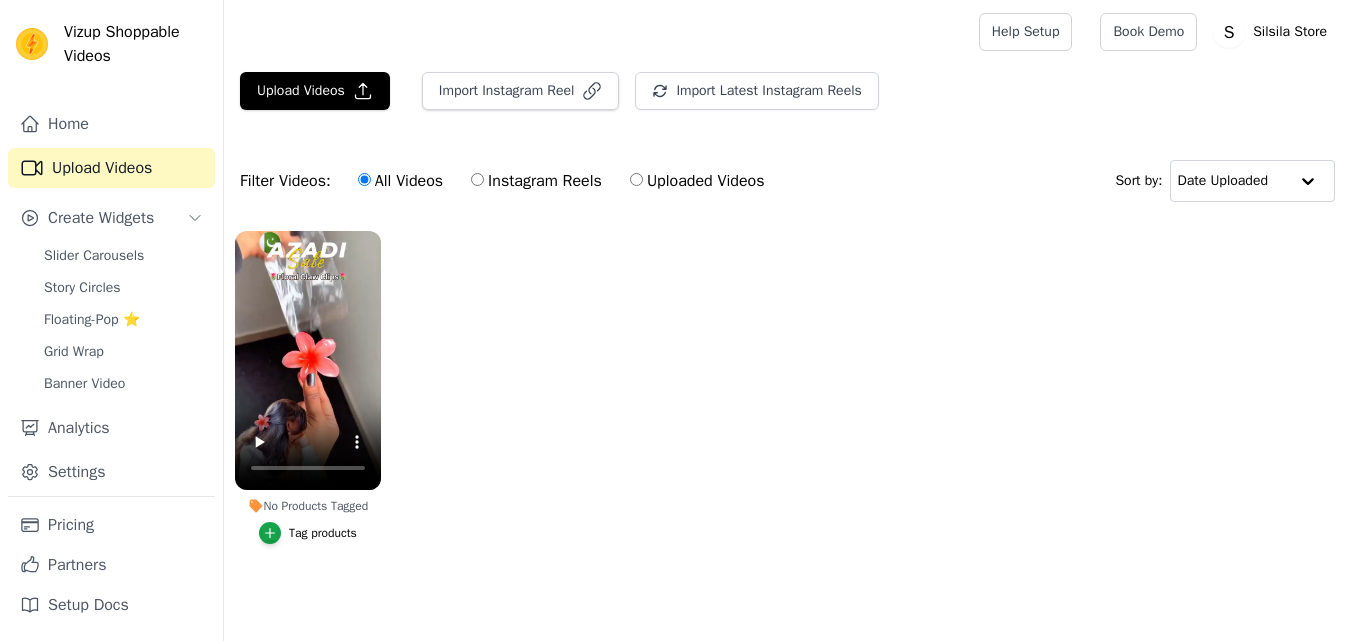 click on "Tag products" at bounding box center (308, 533) 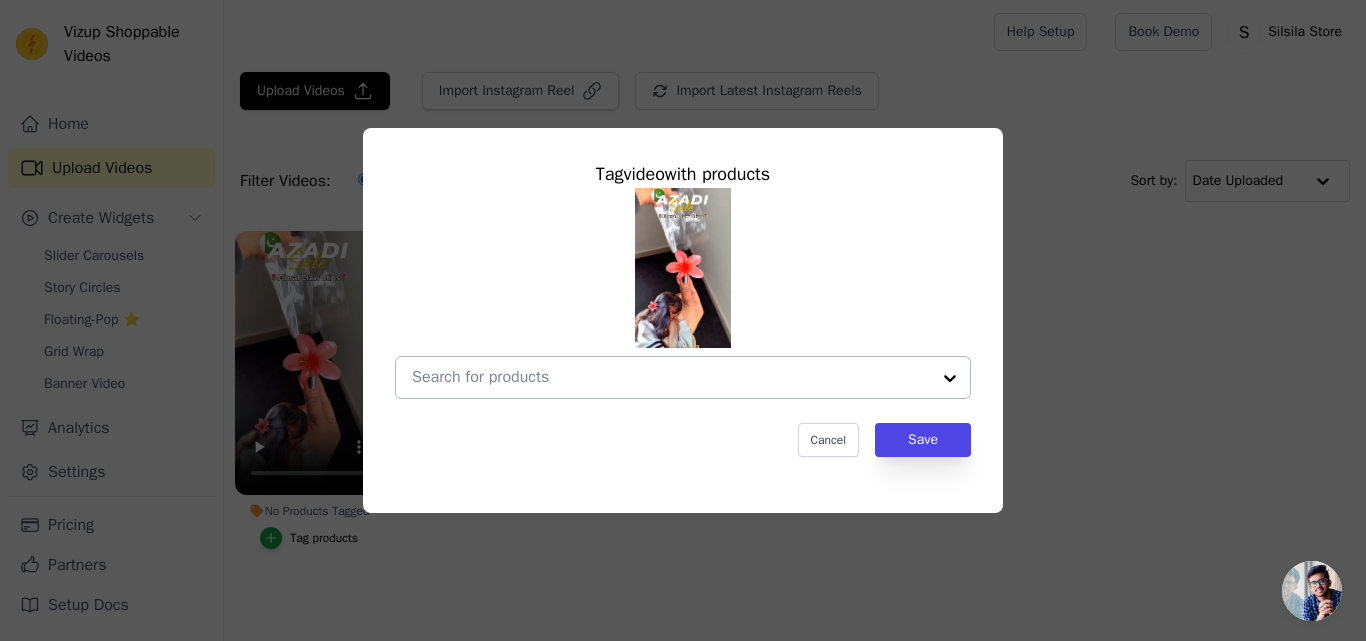 click at bounding box center [950, 377] 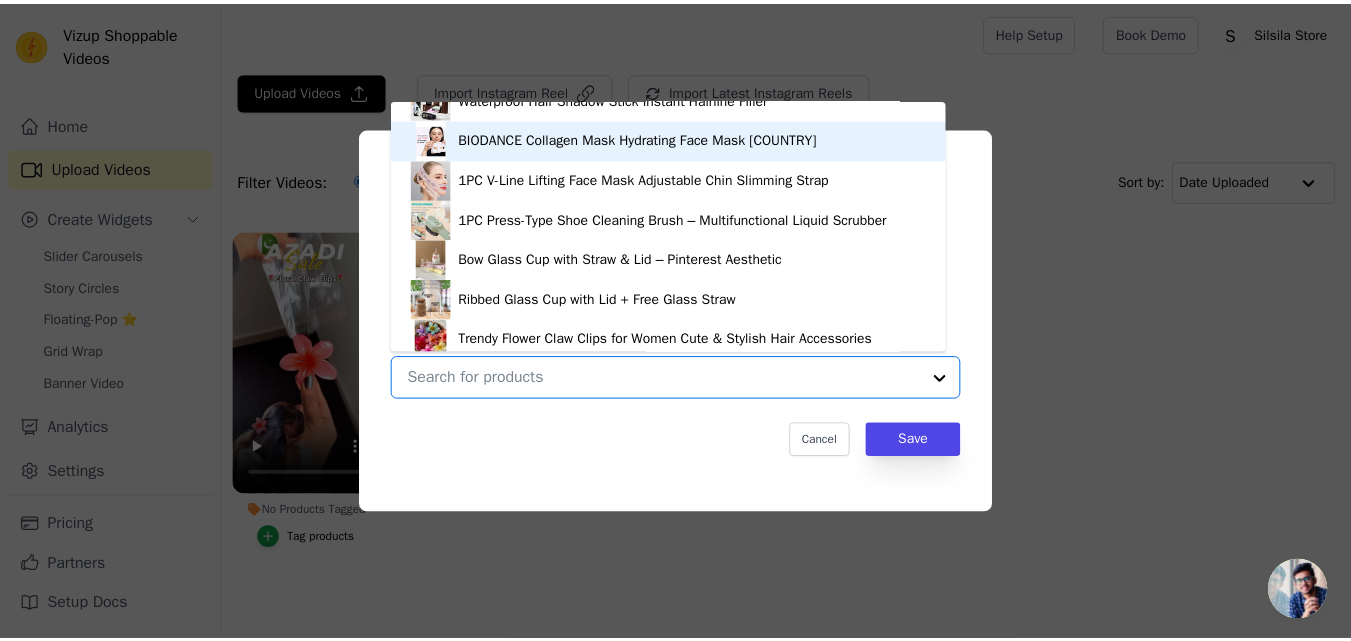 scroll, scrollTop: 108, scrollLeft: 0, axis: vertical 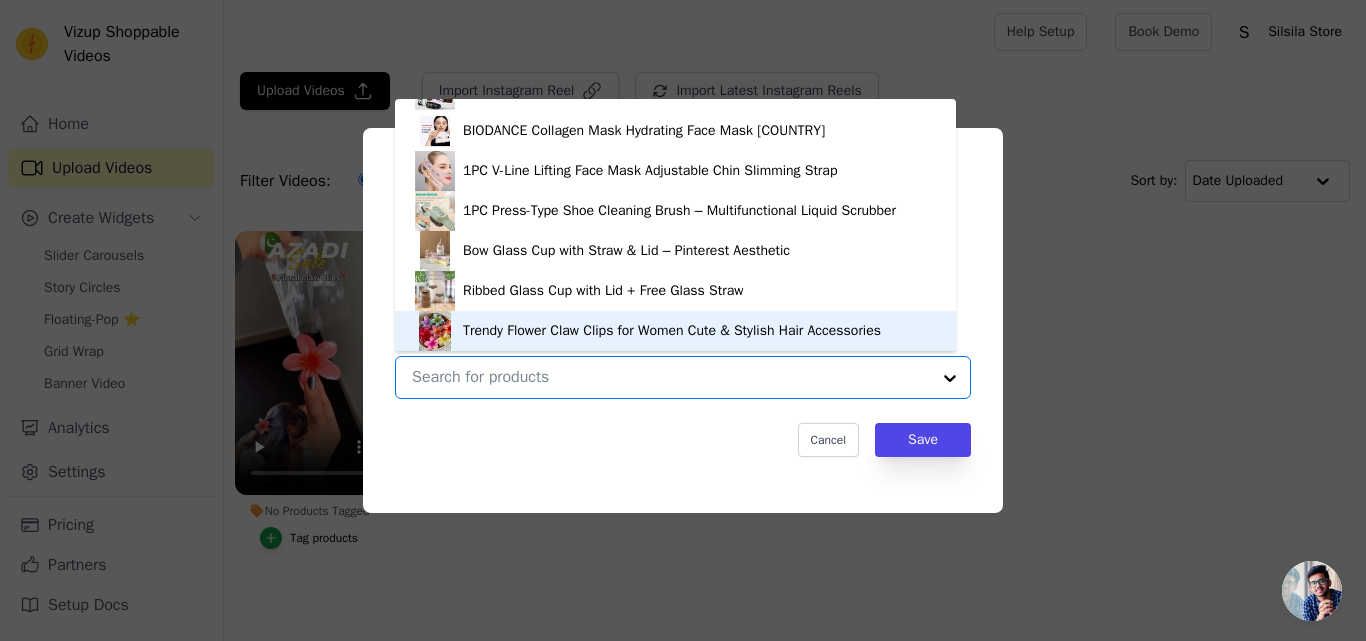 click on "Trendy Flower Claw Clips for Women  Cute & Stylish Hair Accessories" at bounding box center (675, 331) 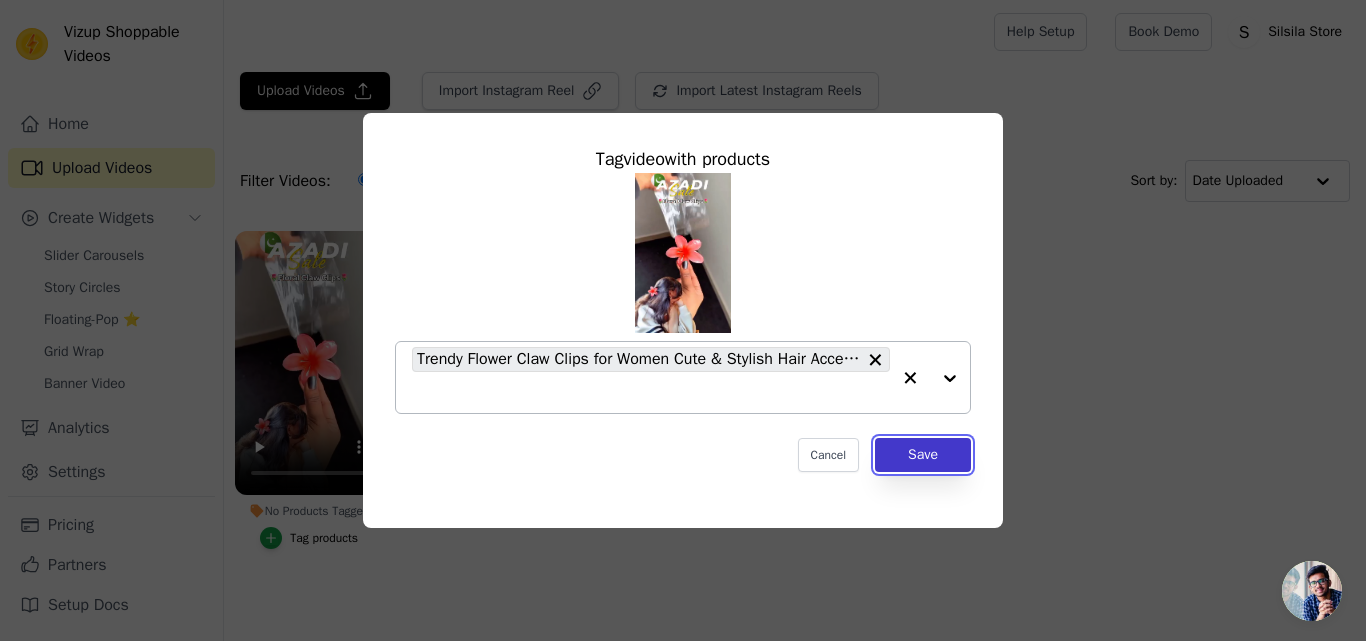 click on "Save" at bounding box center [923, 455] 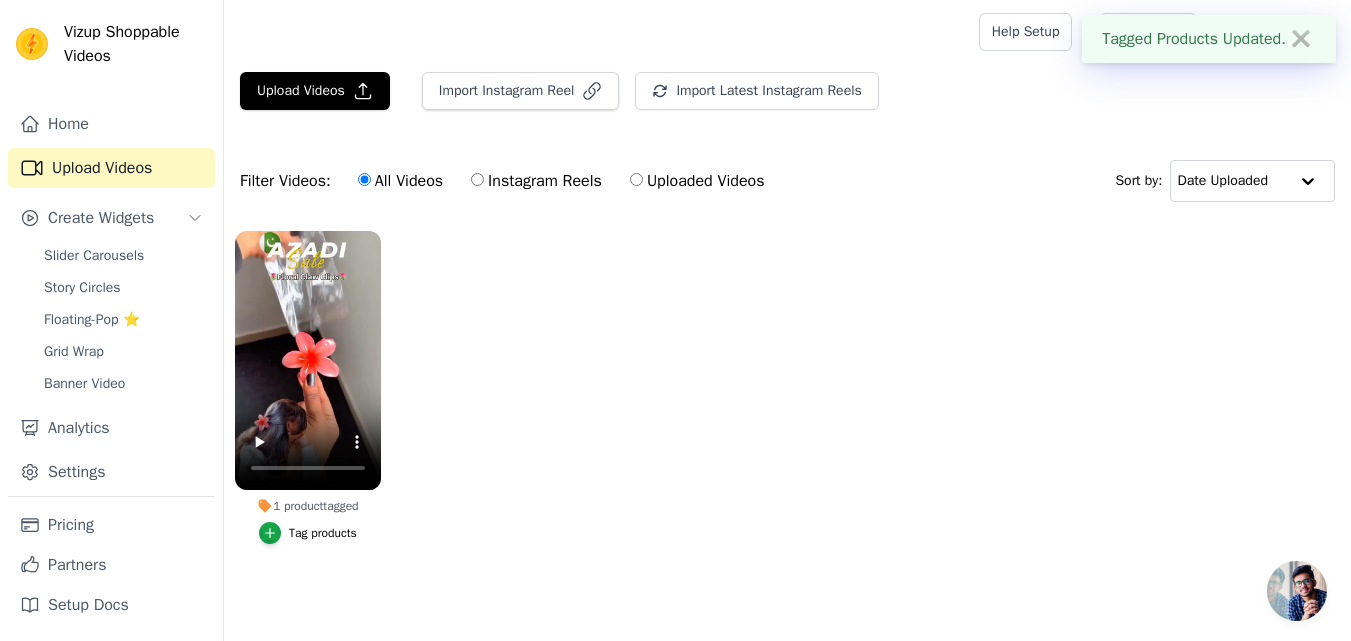click on "Tagged Products Updated. ✖" at bounding box center (1209, 39) 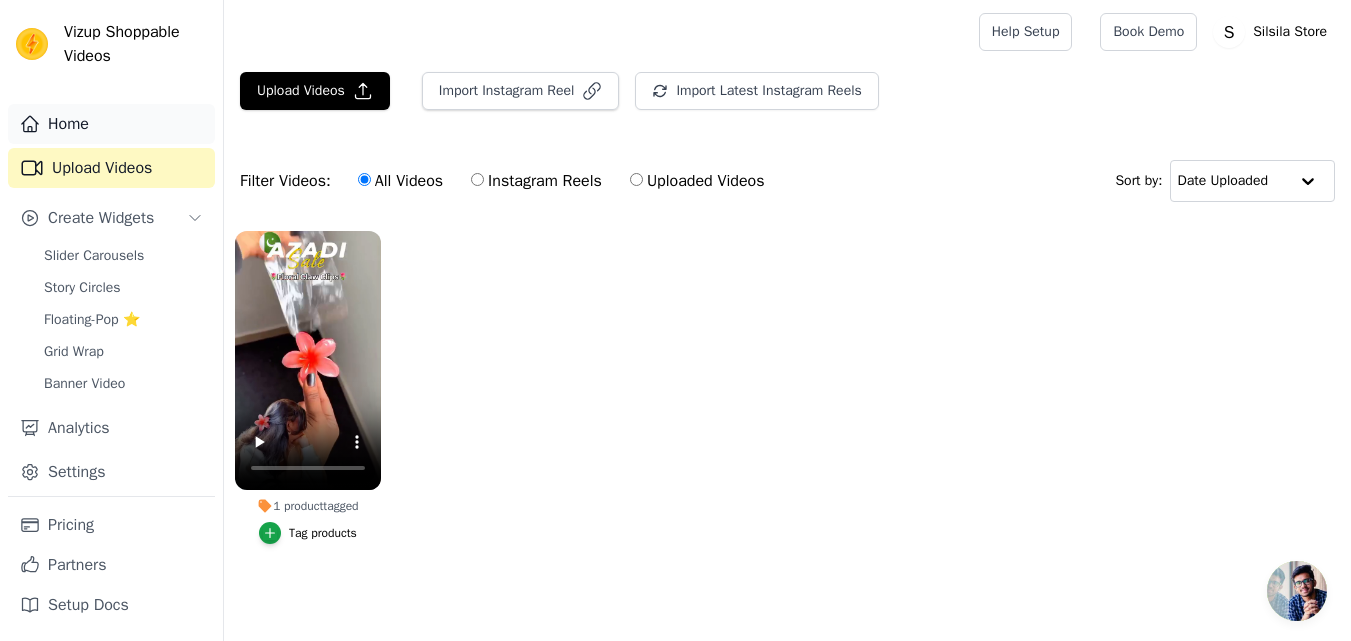 click on "Home" at bounding box center [111, 124] 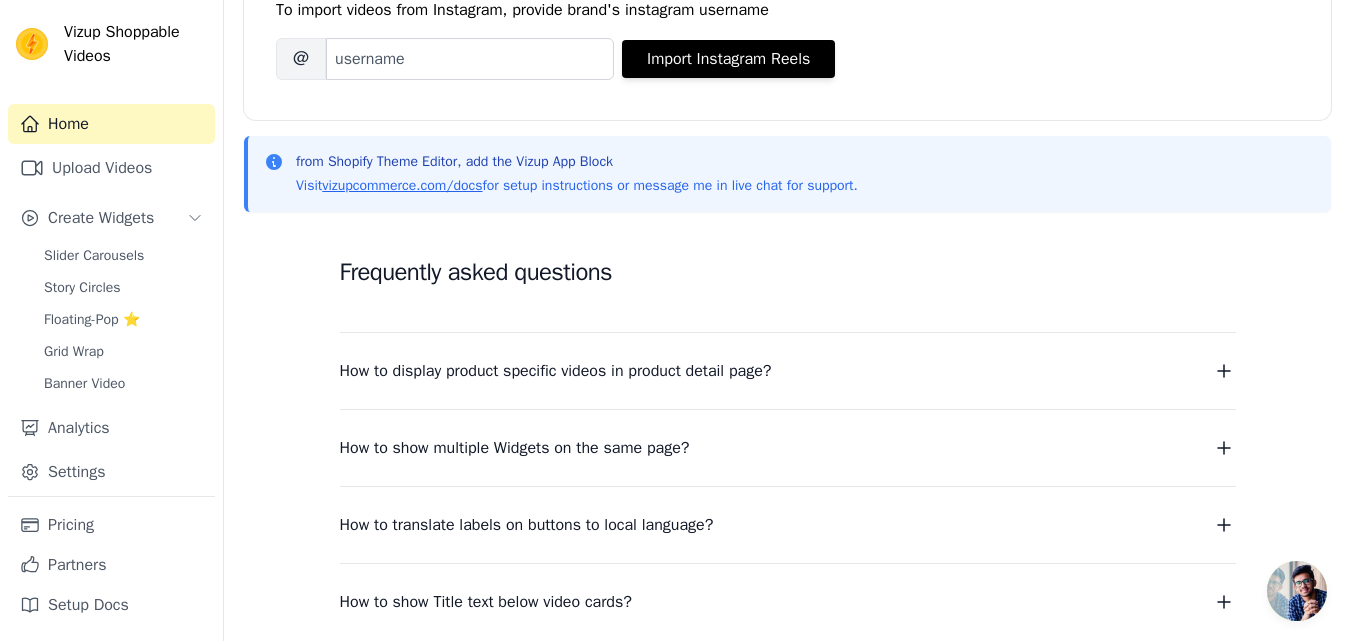 scroll, scrollTop: 481, scrollLeft: 0, axis: vertical 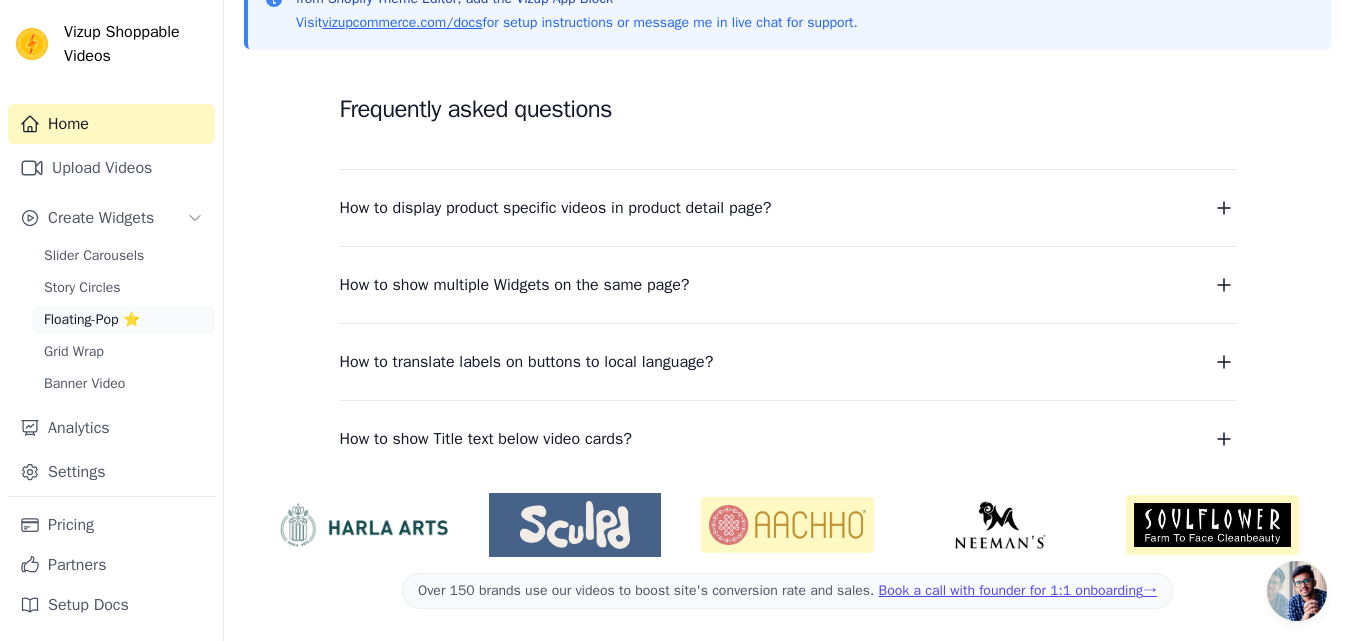 click on "Floating-Pop ⭐" at bounding box center (92, 320) 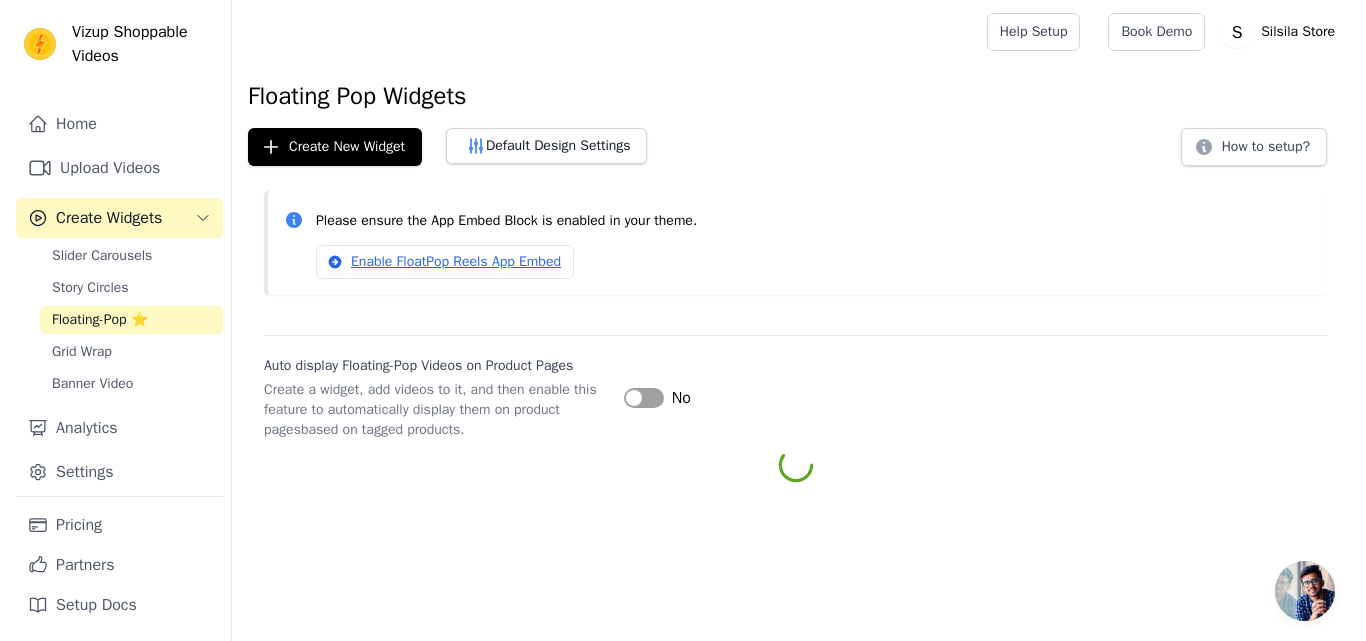 scroll, scrollTop: 0, scrollLeft: 0, axis: both 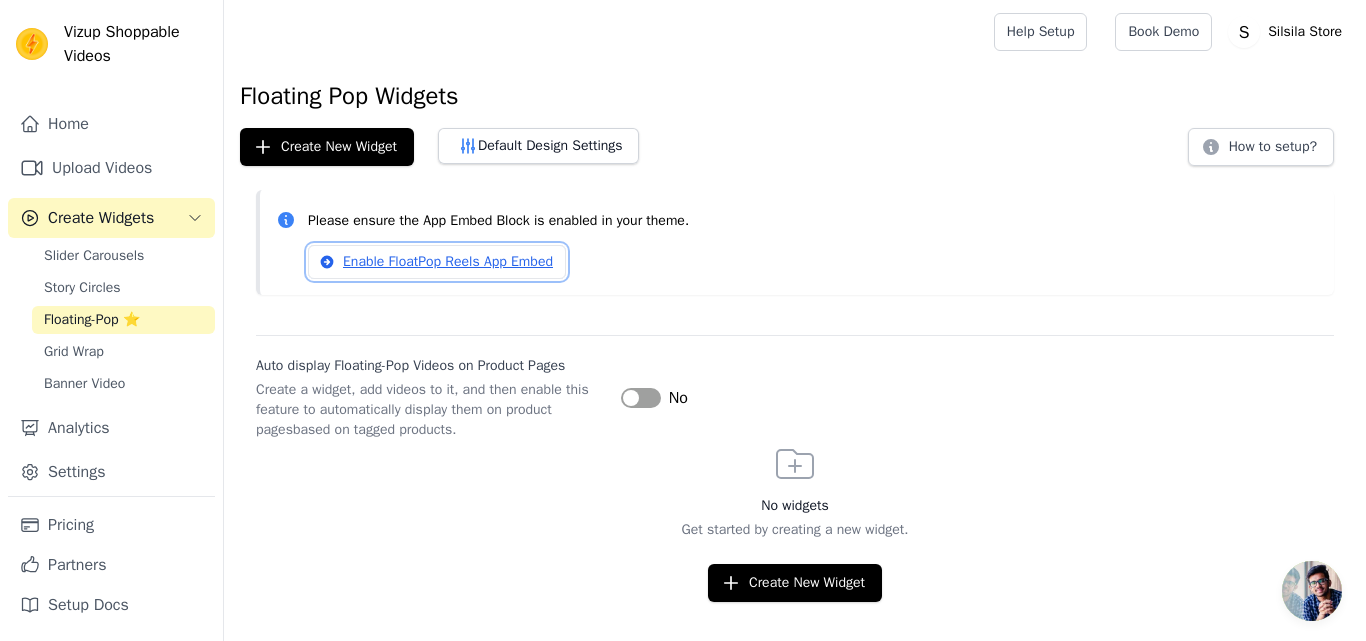 click on "Enable FloatPop Reels App Embed" at bounding box center [437, 262] 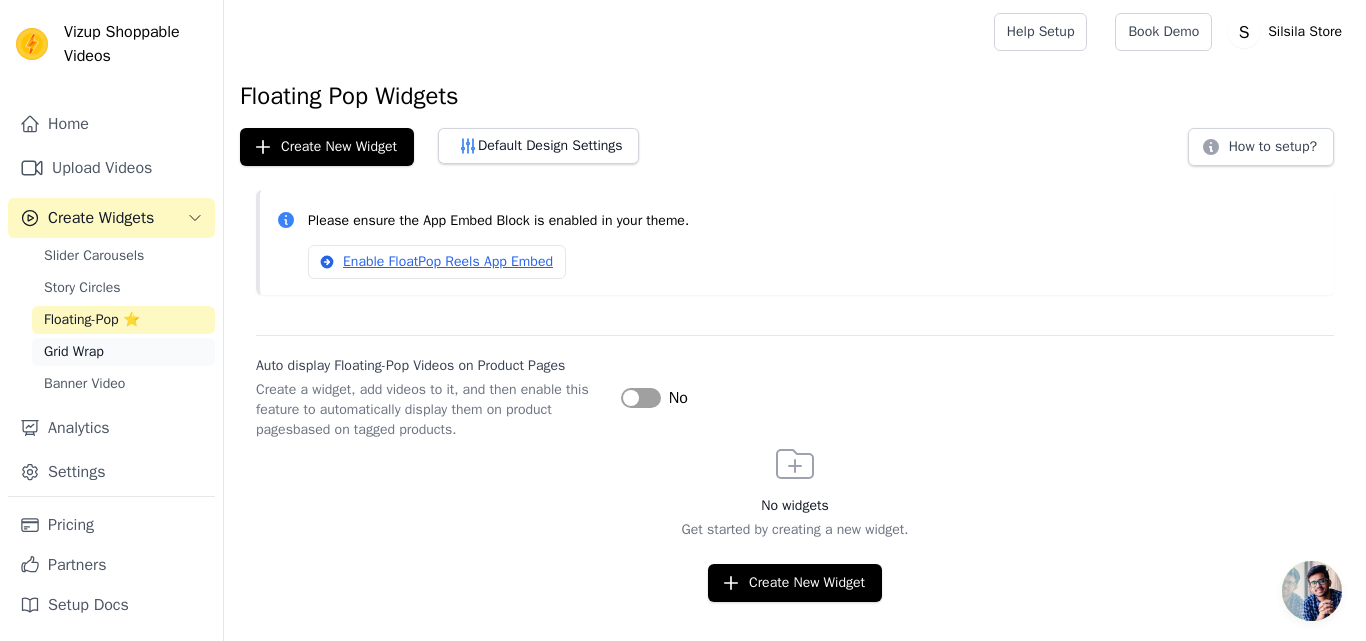 click on "Grid Wrap" at bounding box center (74, 352) 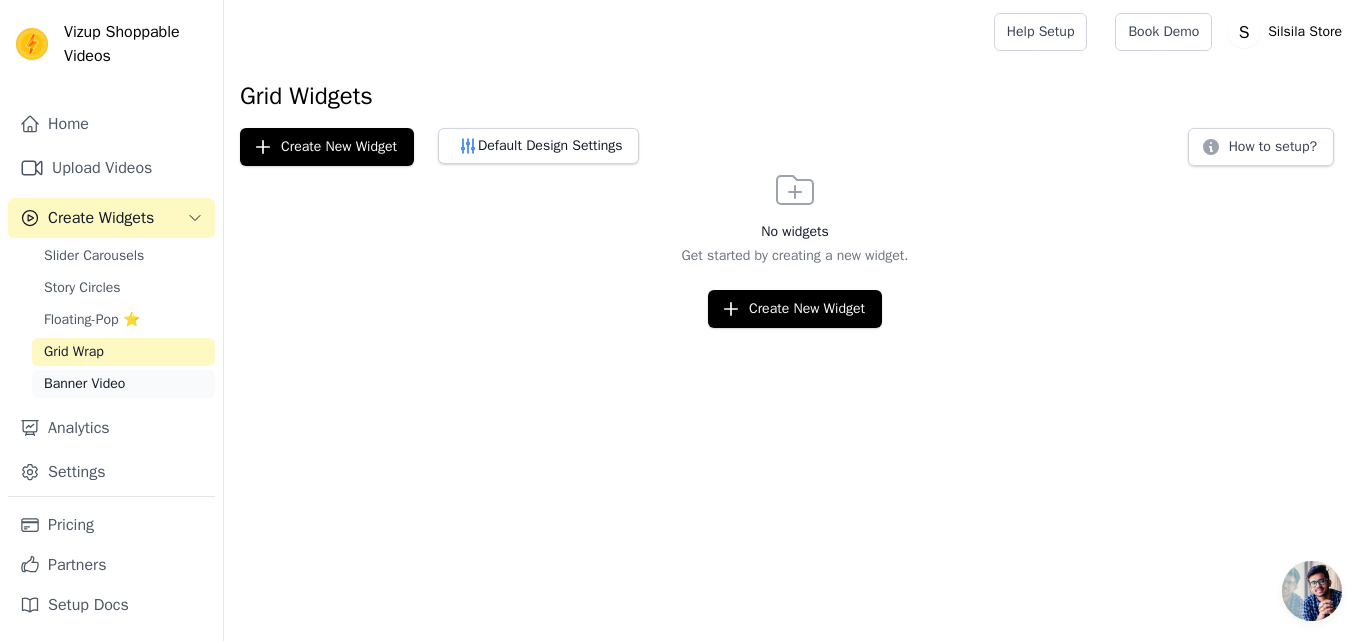 click on "Banner Video" at bounding box center [84, 384] 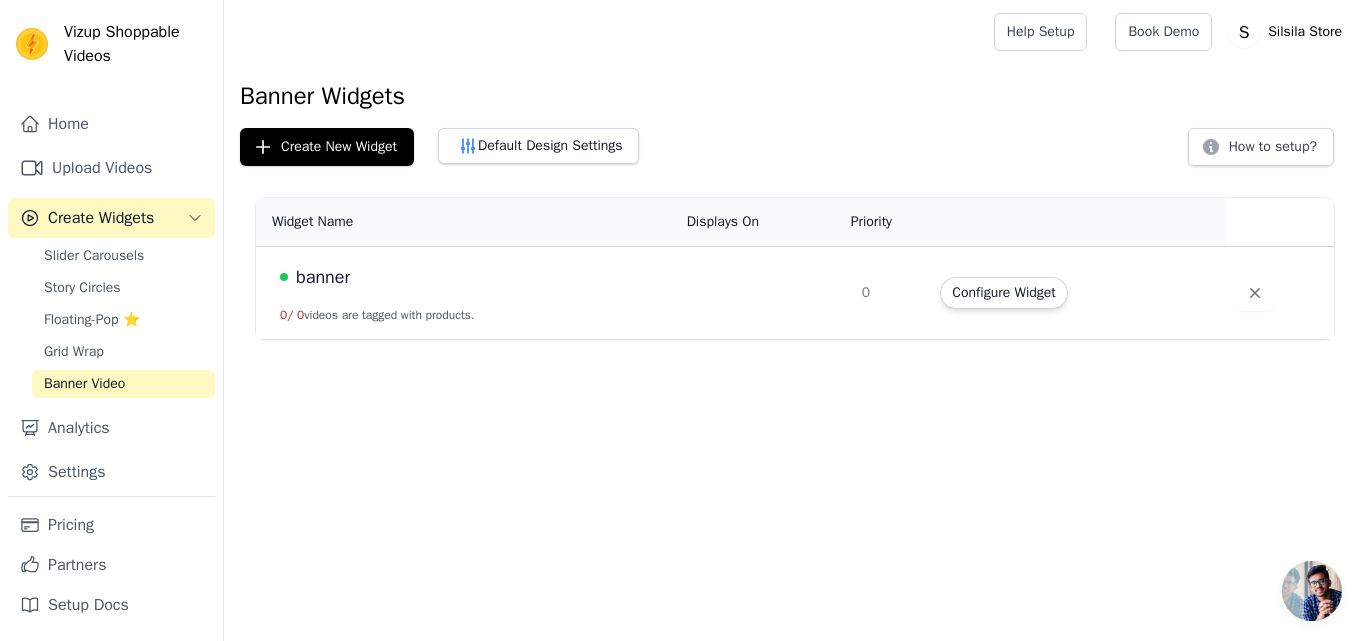 click on "0" at bounding box center (889, 293) 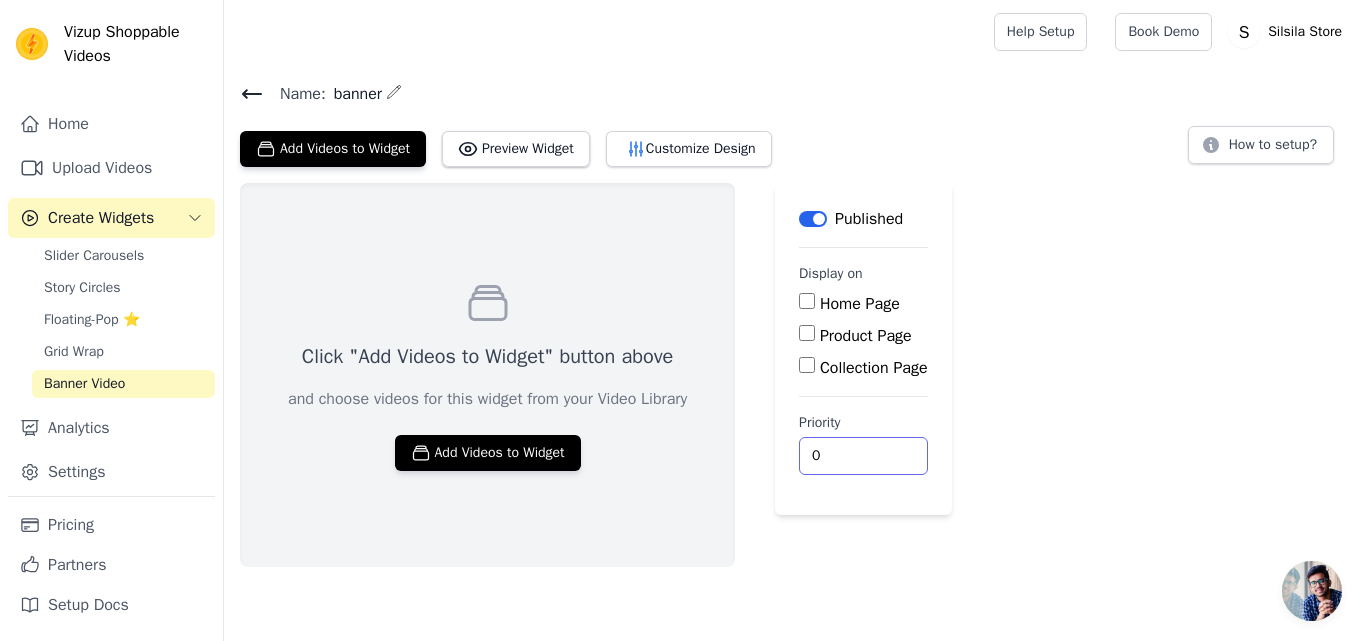 click on "0" at bounding box center [863, 456] 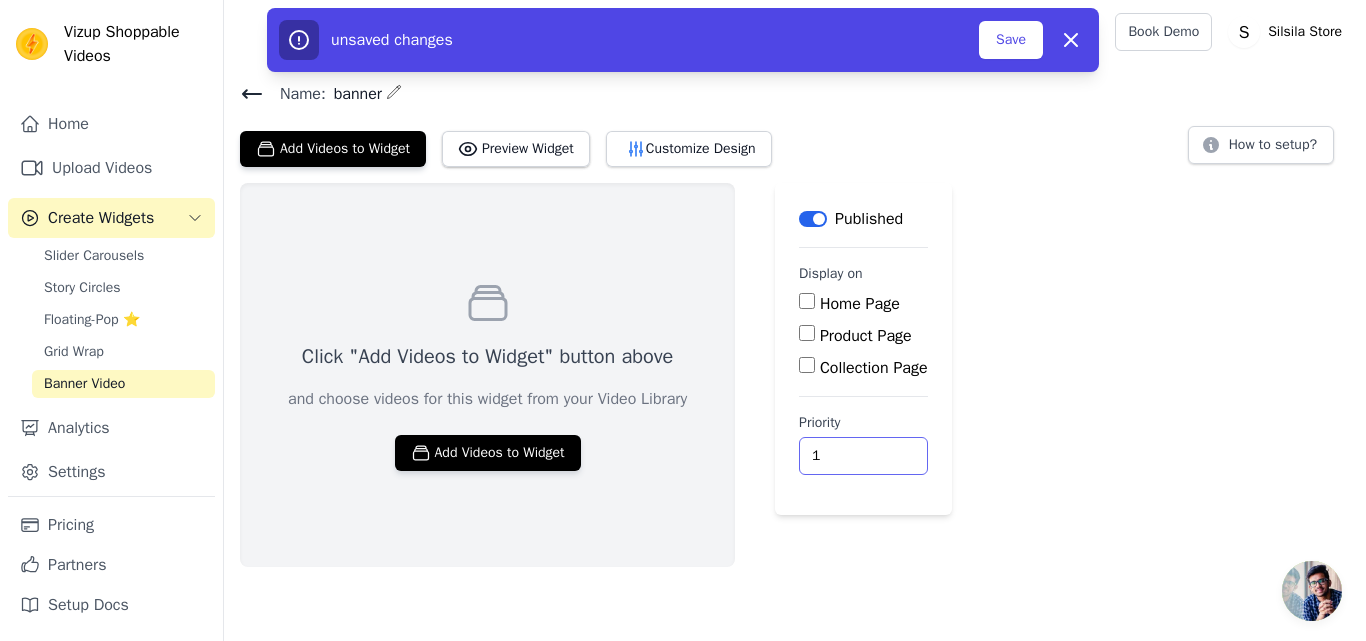 click on "1" at bounding box center (863, 456) 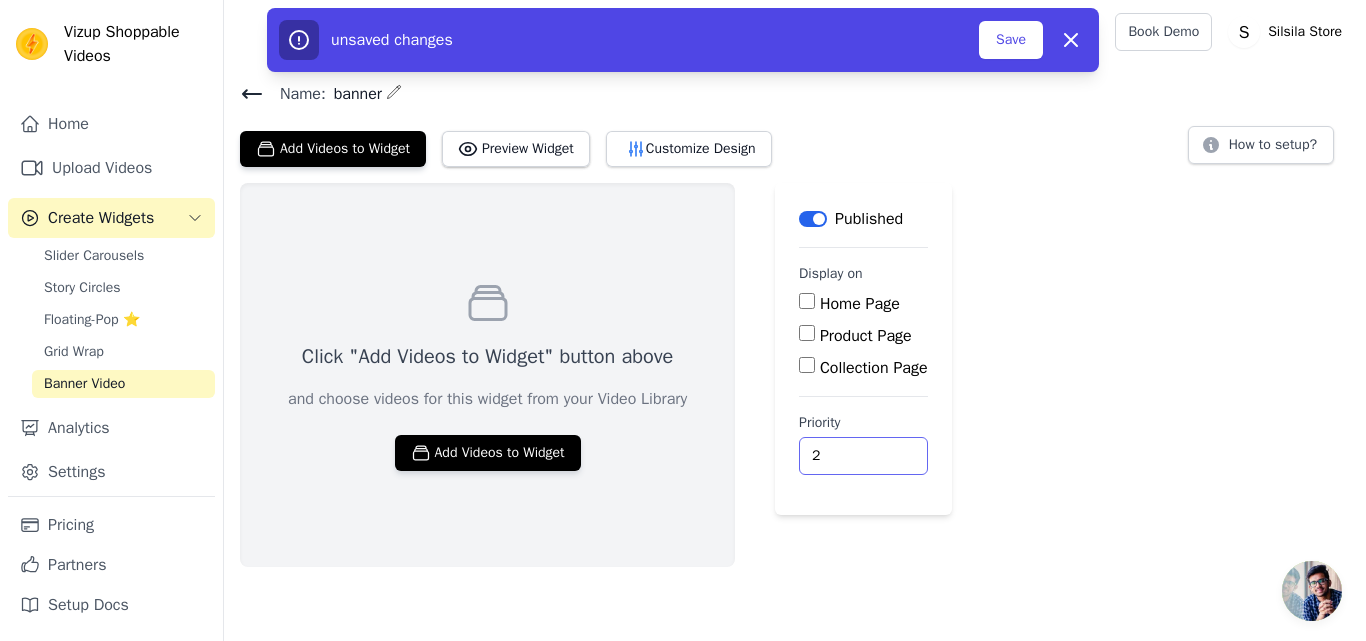 type on "2" 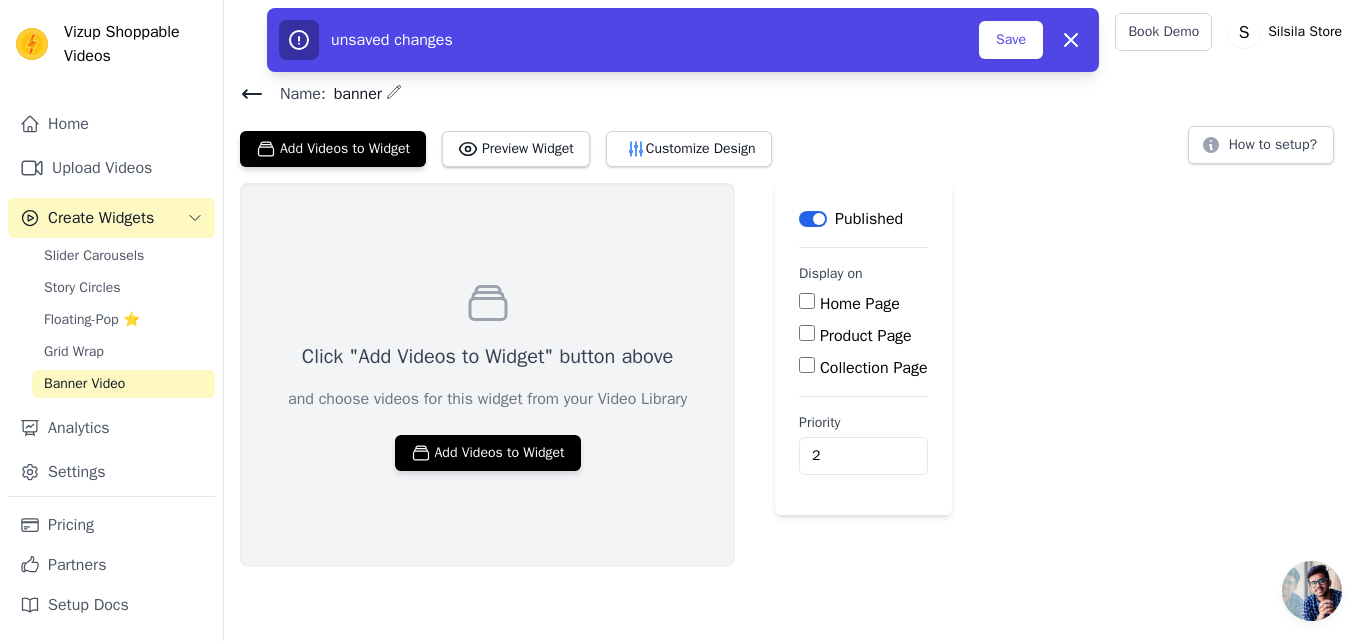 click on "Product Page" at bounding box center (807, 333) 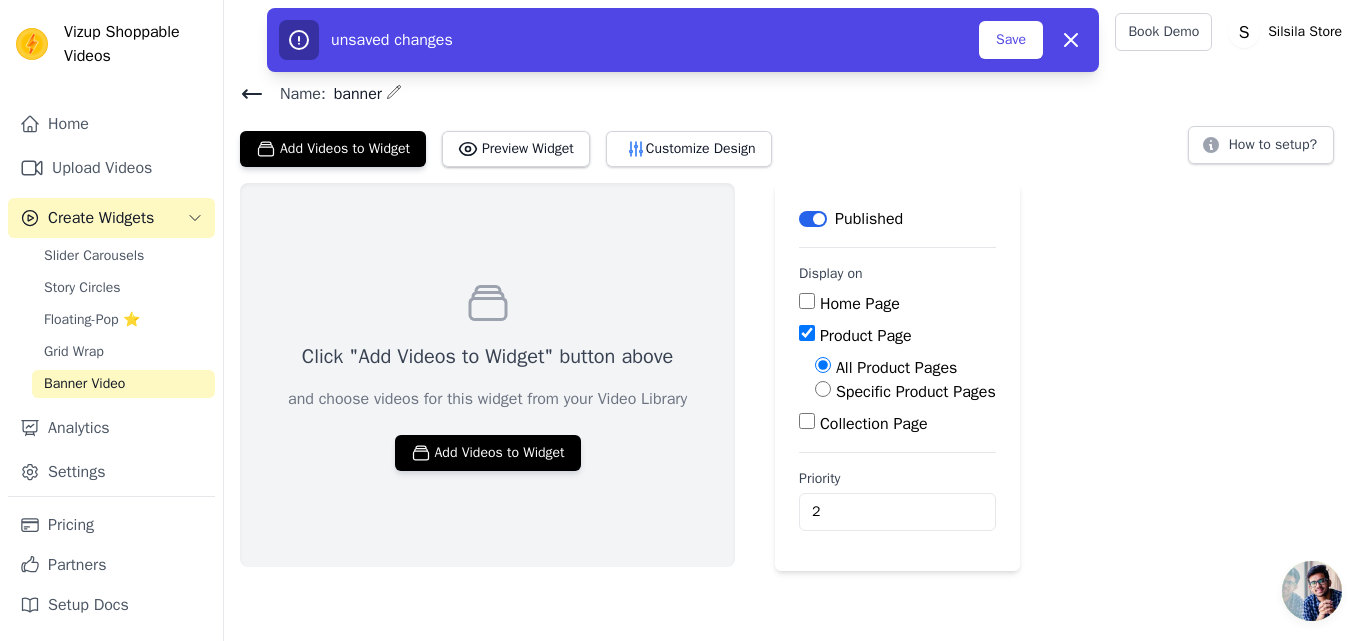 click on "Specific Product Pages" at bounding box center (823, 389) 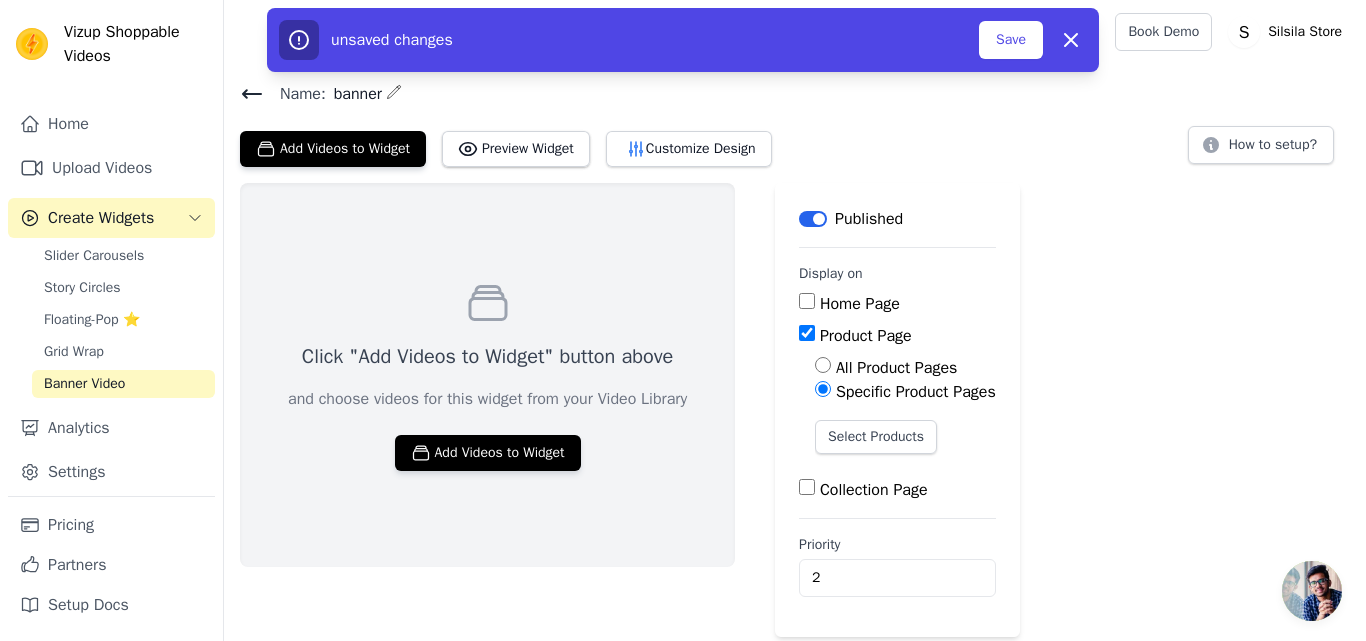 click 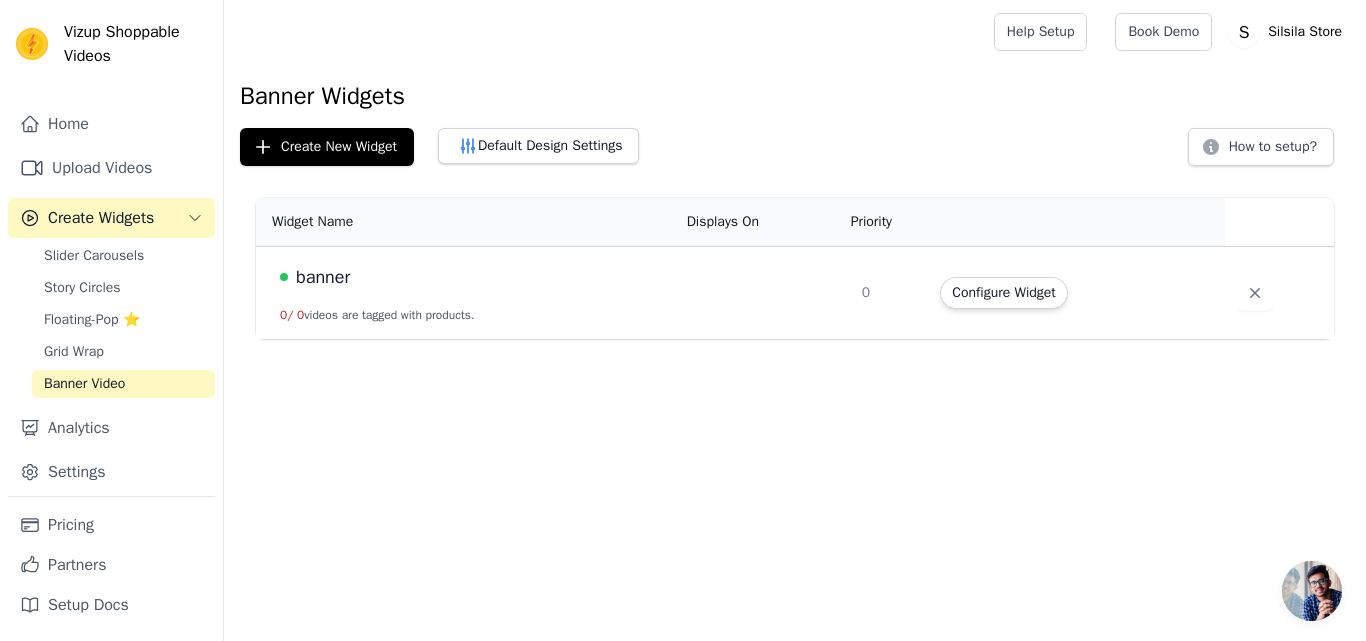 click on "0  /   0  videos are tagged with products." at bounding box center [377, 315] 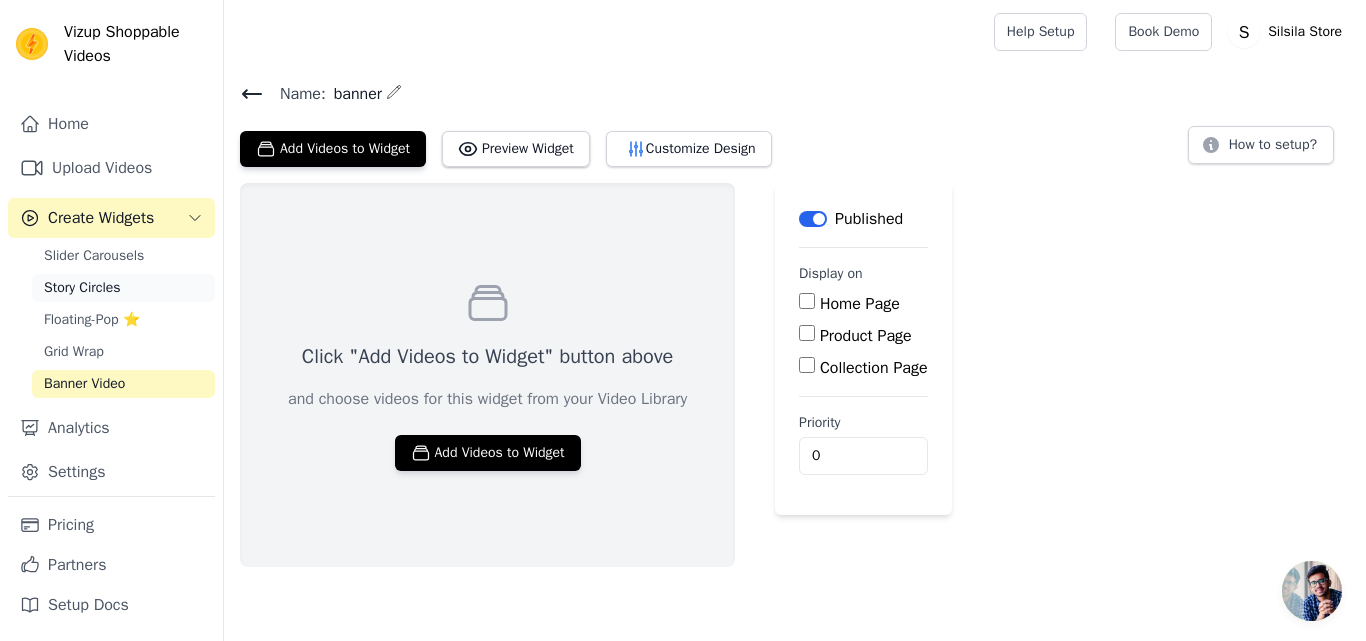 click on "Story Circles" at bounding box center [123, 288] 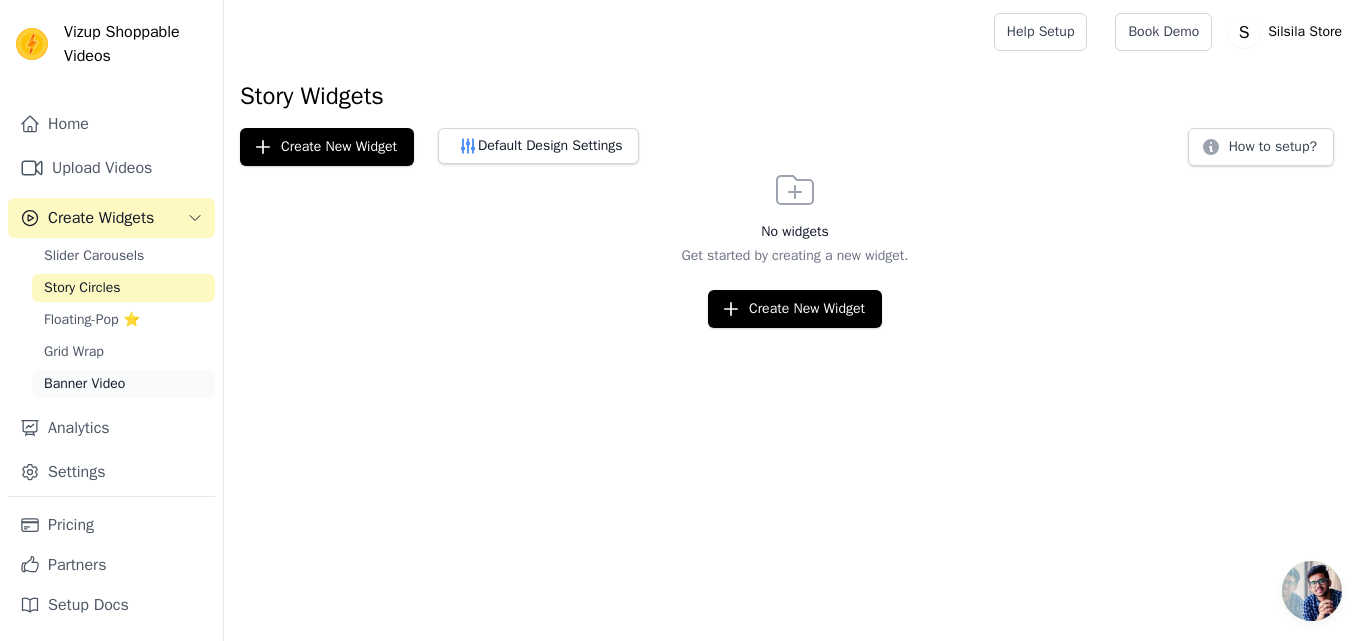 click on "Banner Video" at bounding box center [123, 384] 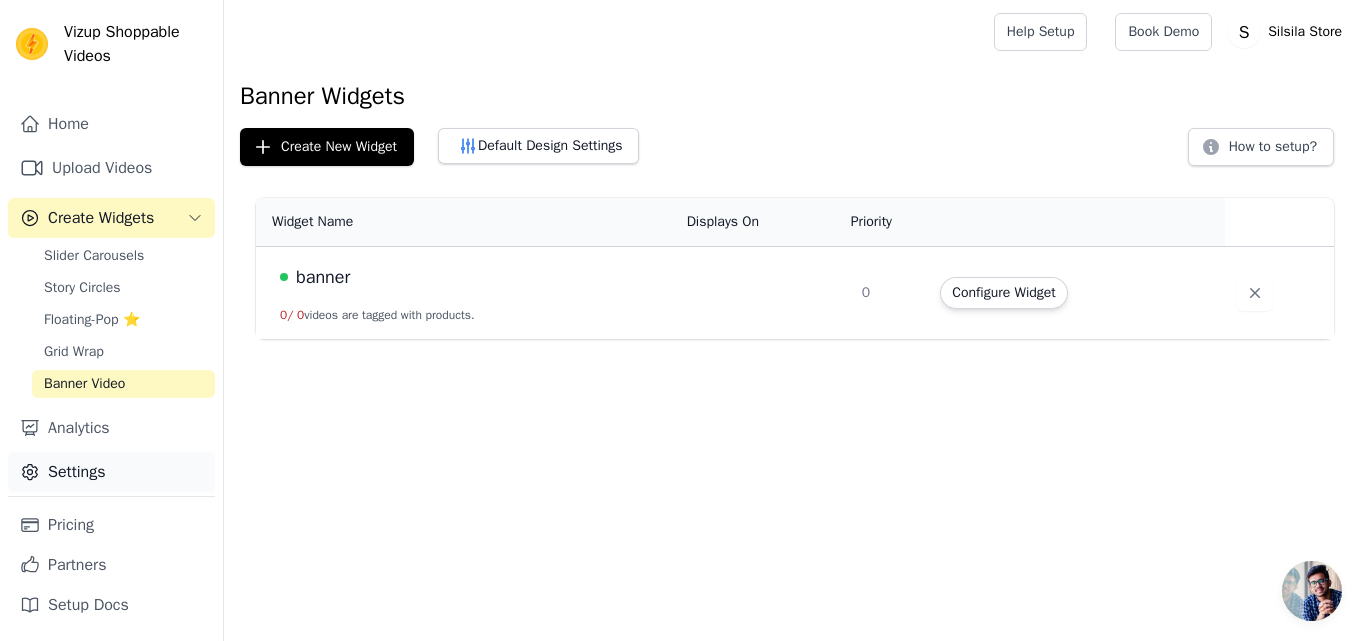 click on "Settings" at bounding box center (111, 472) 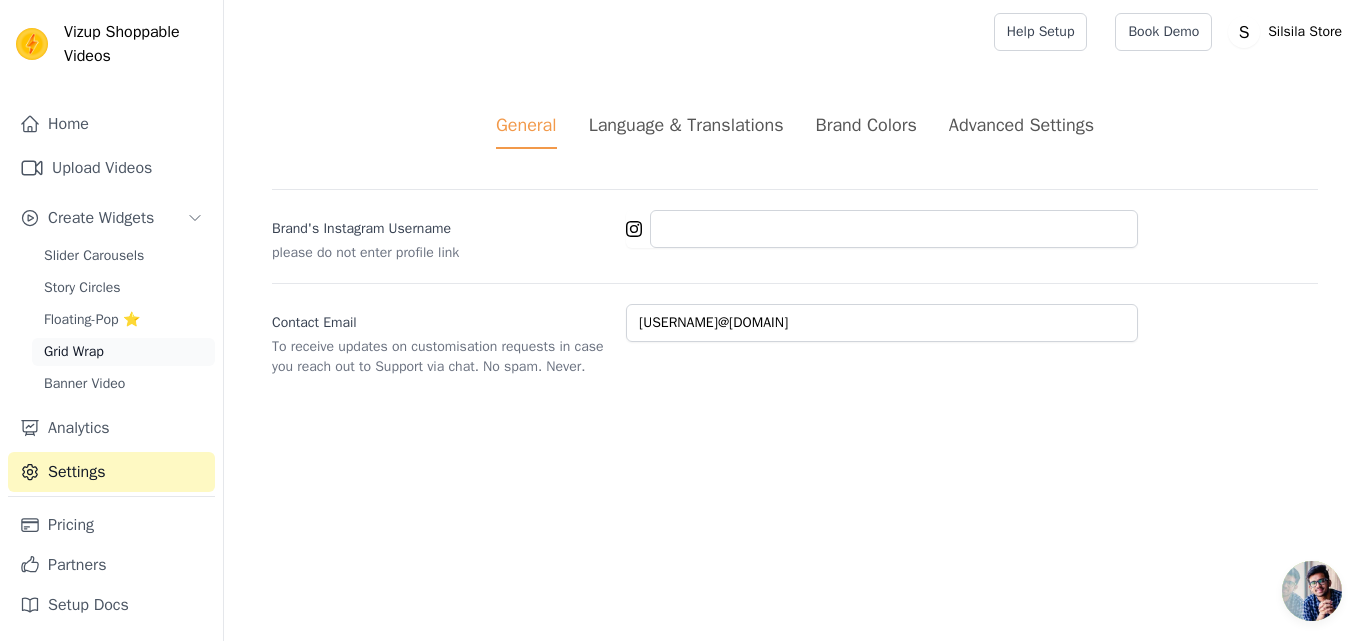 click on "Grid Wrap" at bounding box center (123, 352) 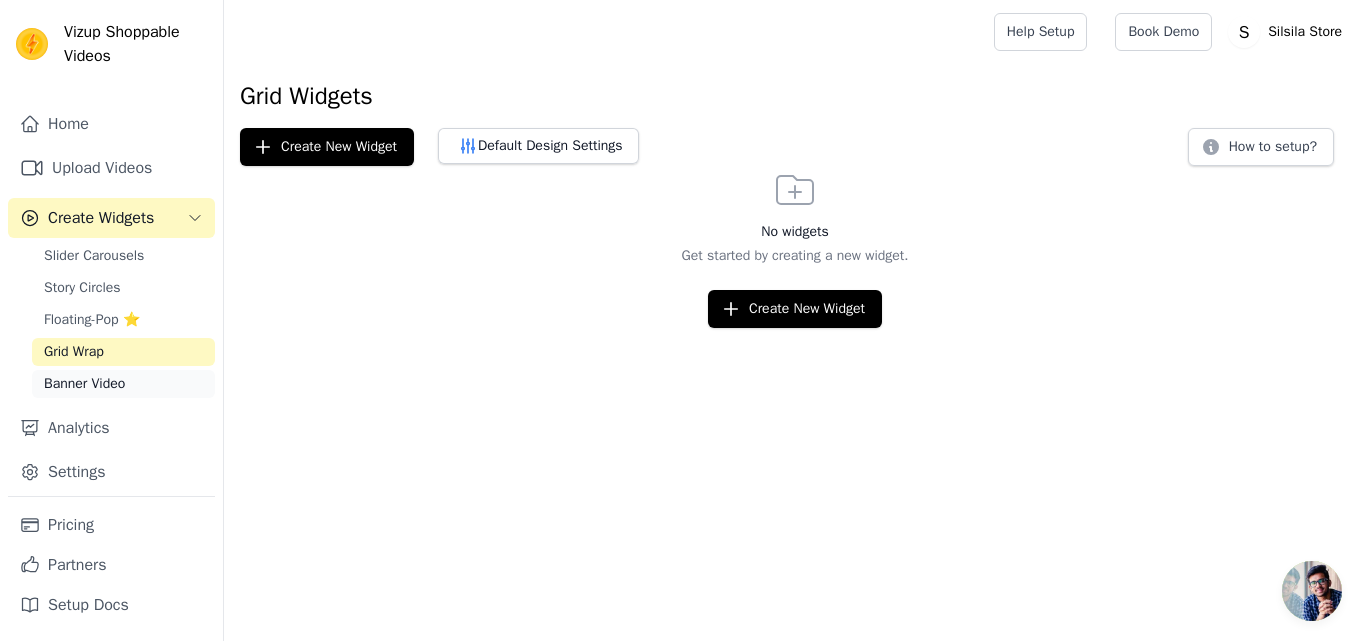 click on "Banner Video" at bounding box center [123, 384] 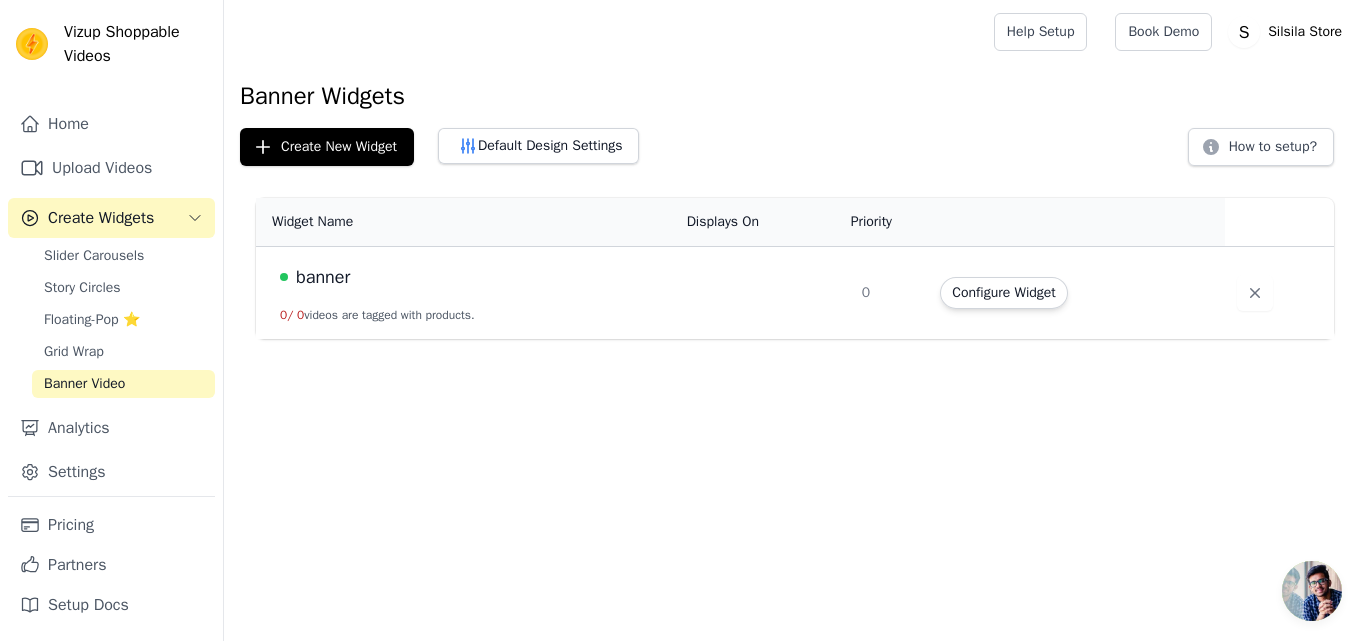 click on "banner   0  /   0  videos are tagged with products." at bounding box center (465, 293) 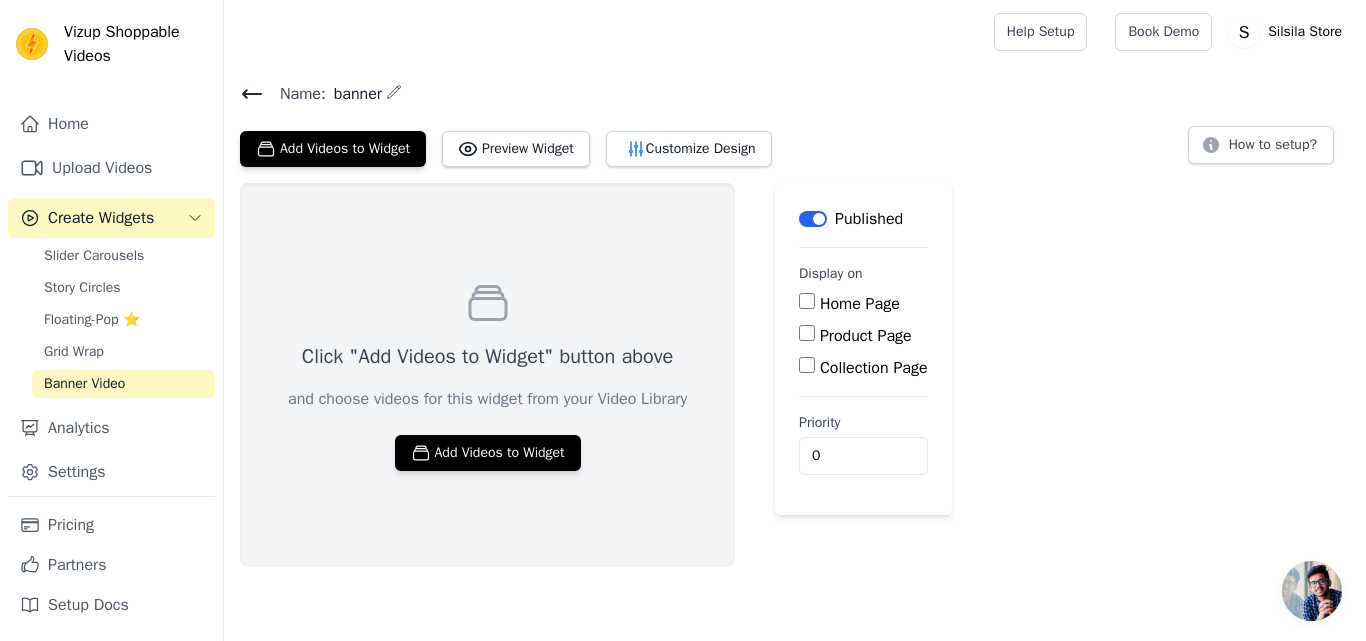click on "Product Page" at bounding box center [866, 336] 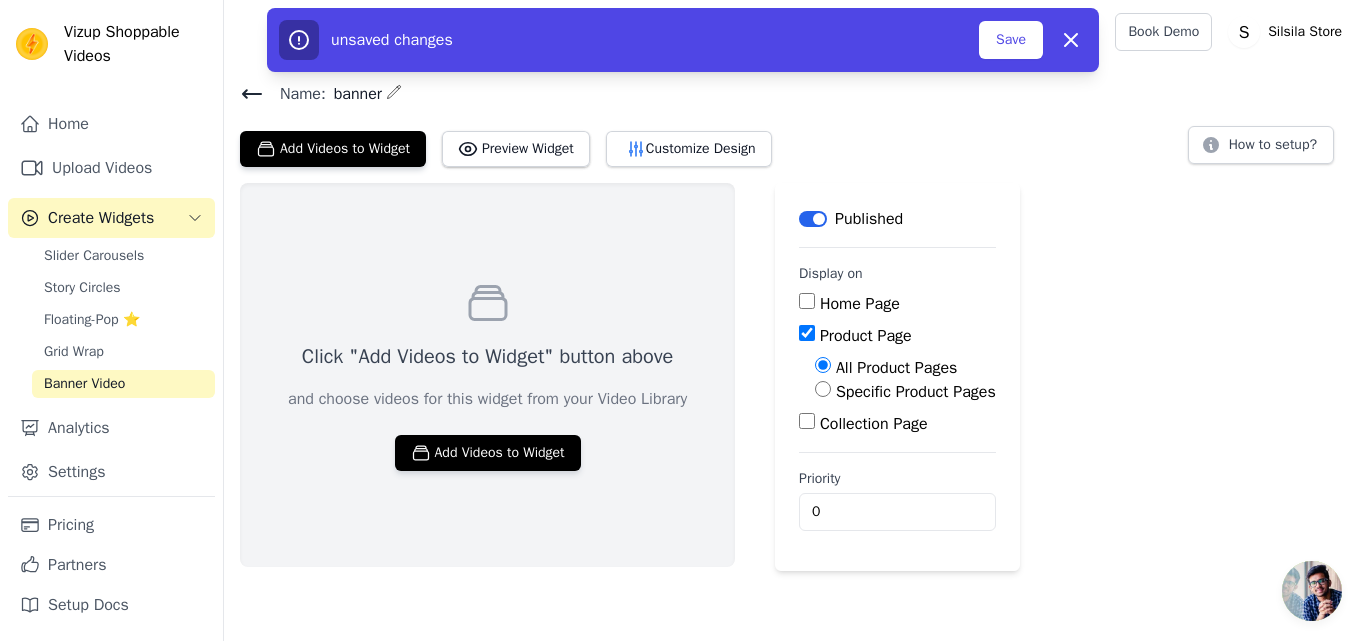 click on "Specific Product Pages" at bounding box center (905, 392) 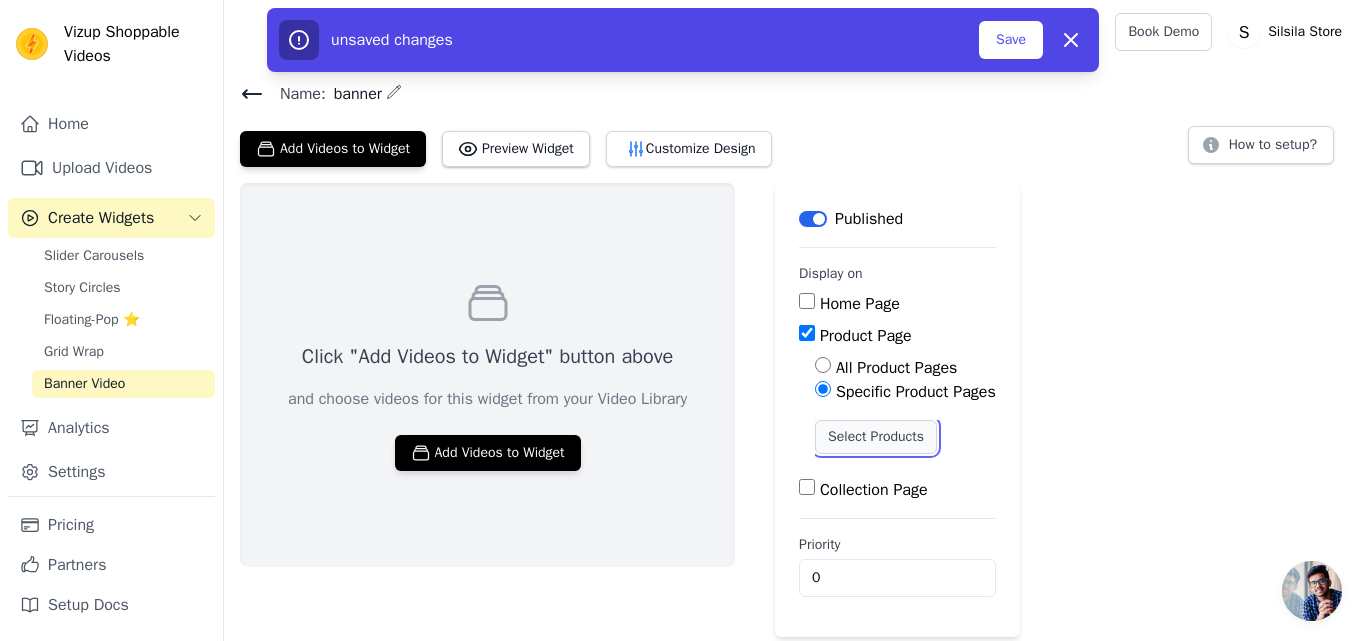 click on "Select Products" at bounding box center (876, 437) 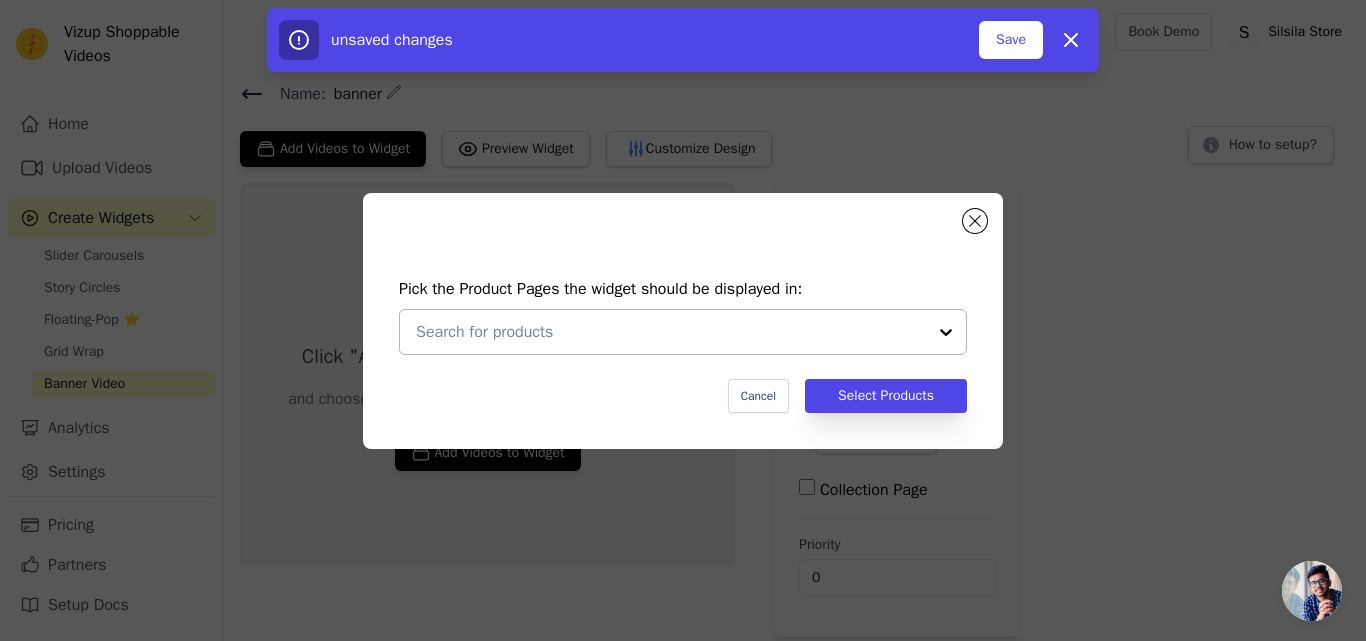 click at bounding box center (946, 332) 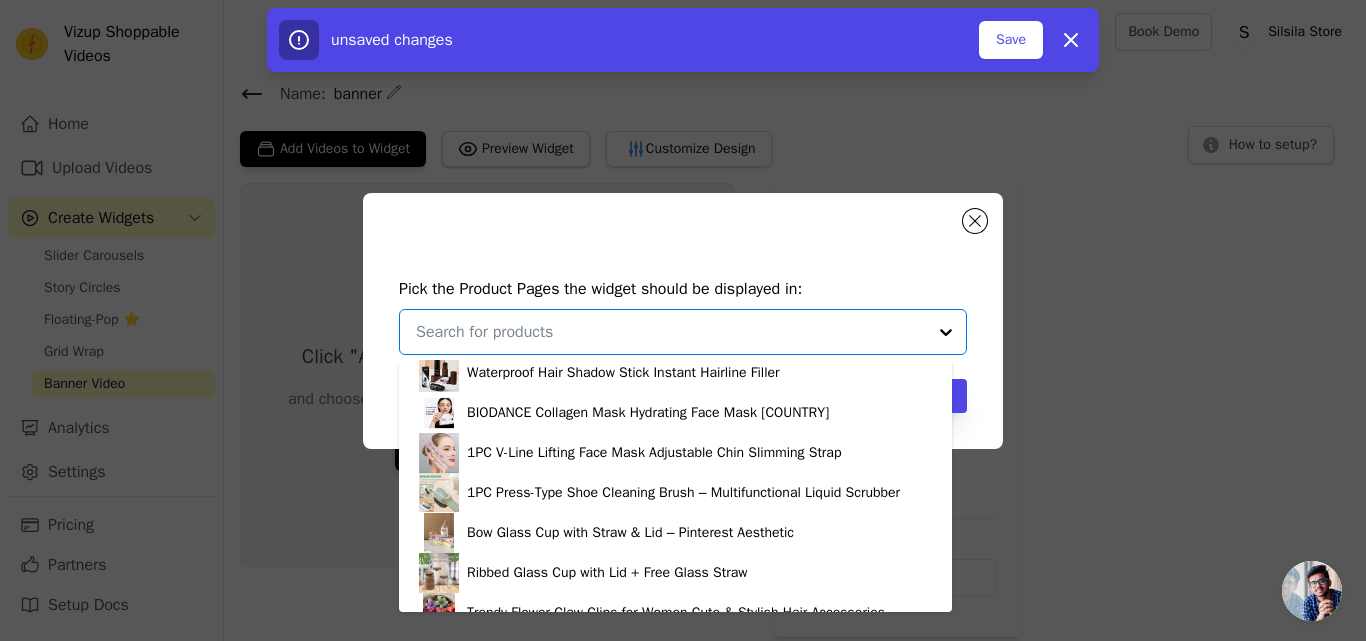 scroll, scrollTop: 114, scrollLeft: 0, axis: vertical 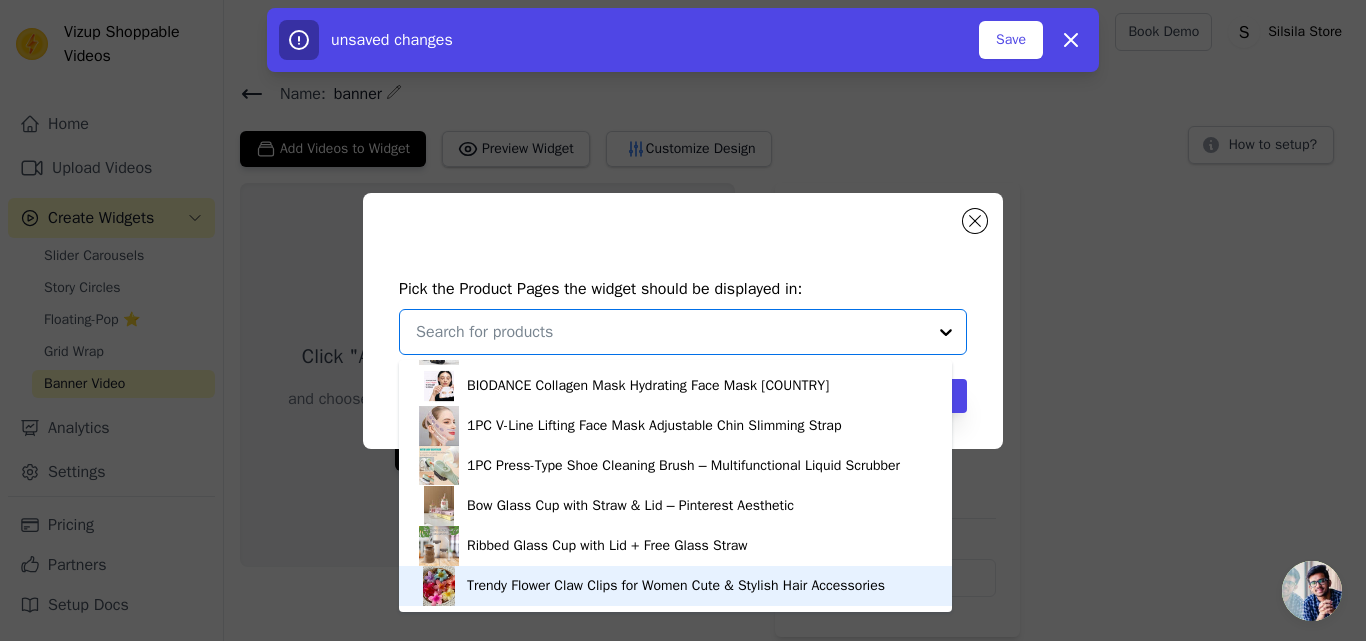 click on "Trendy Flower Claw Clips for Women  Cute & Stylish Hair Accessories" at bounding box center (675, 586) 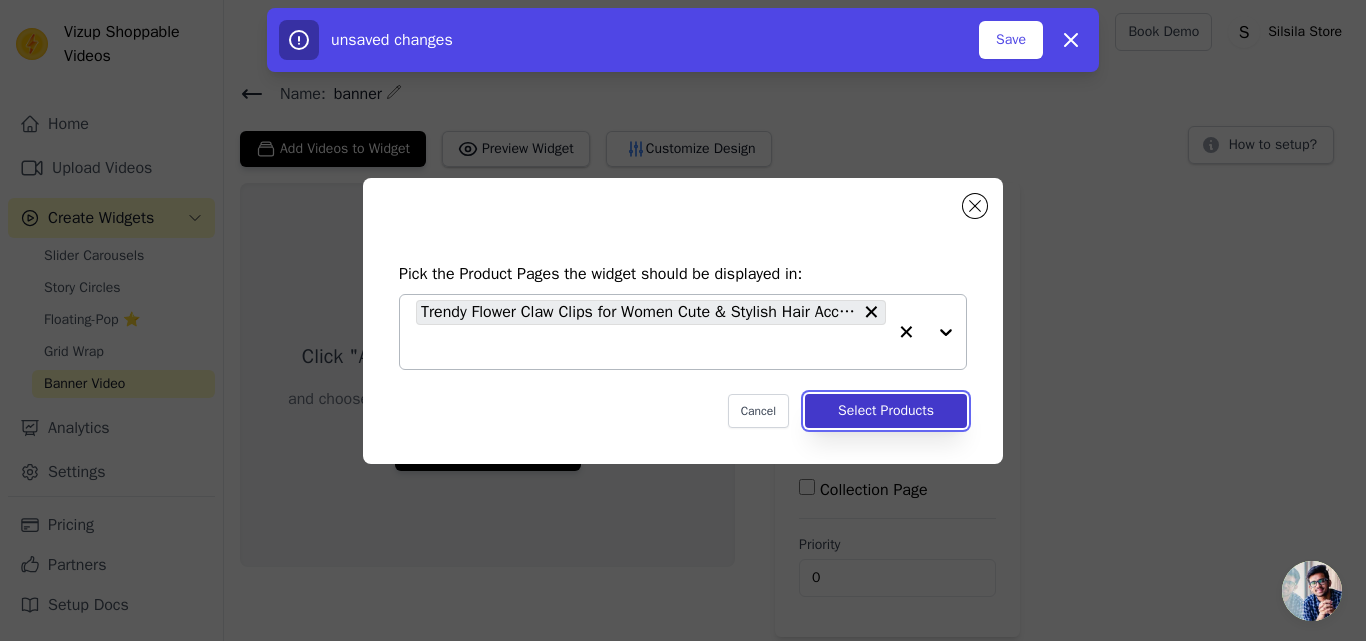 click on "Select Products" at bounding box center [886, 411] 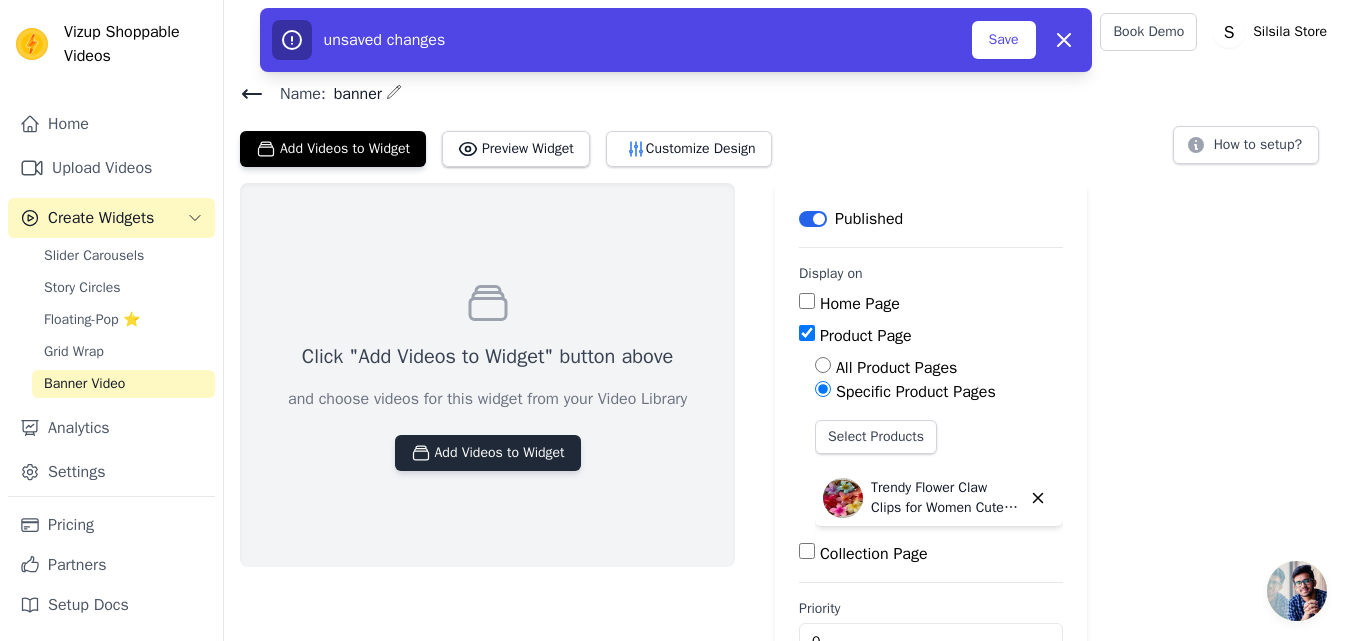 click on "Add Videos to Widget" at bounding box center (488, 453) 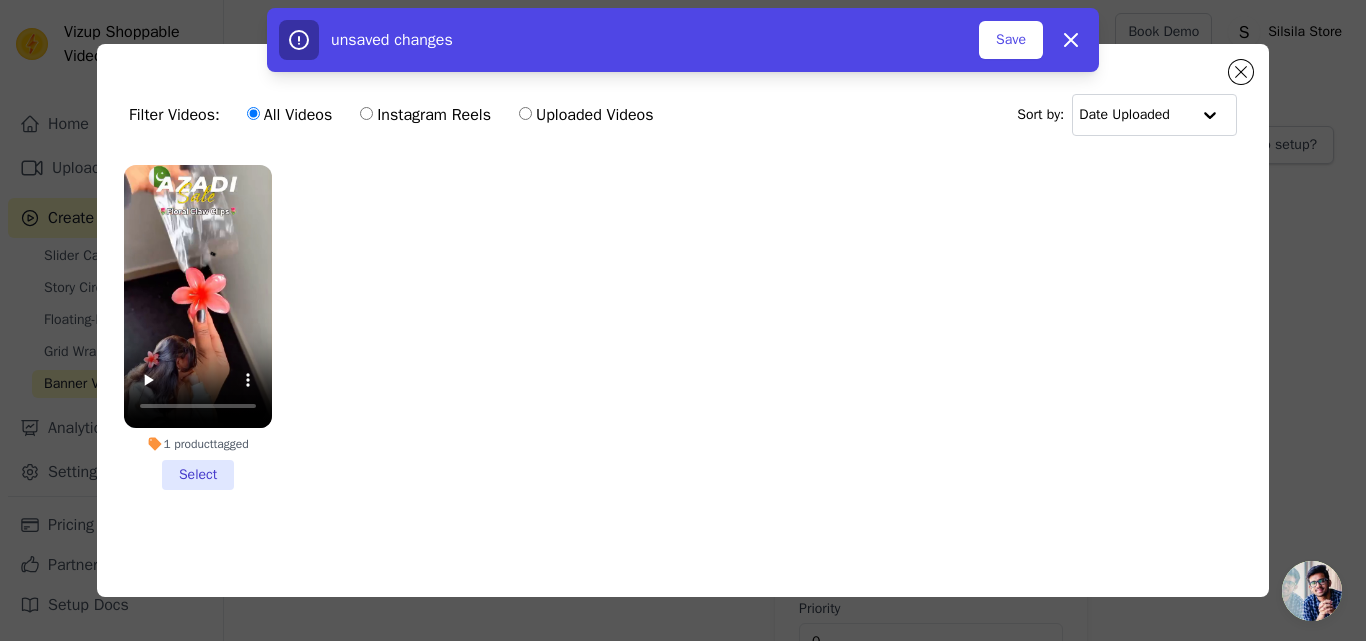 click on "1   product  tagged     Select" at bounding box center [198, 327] 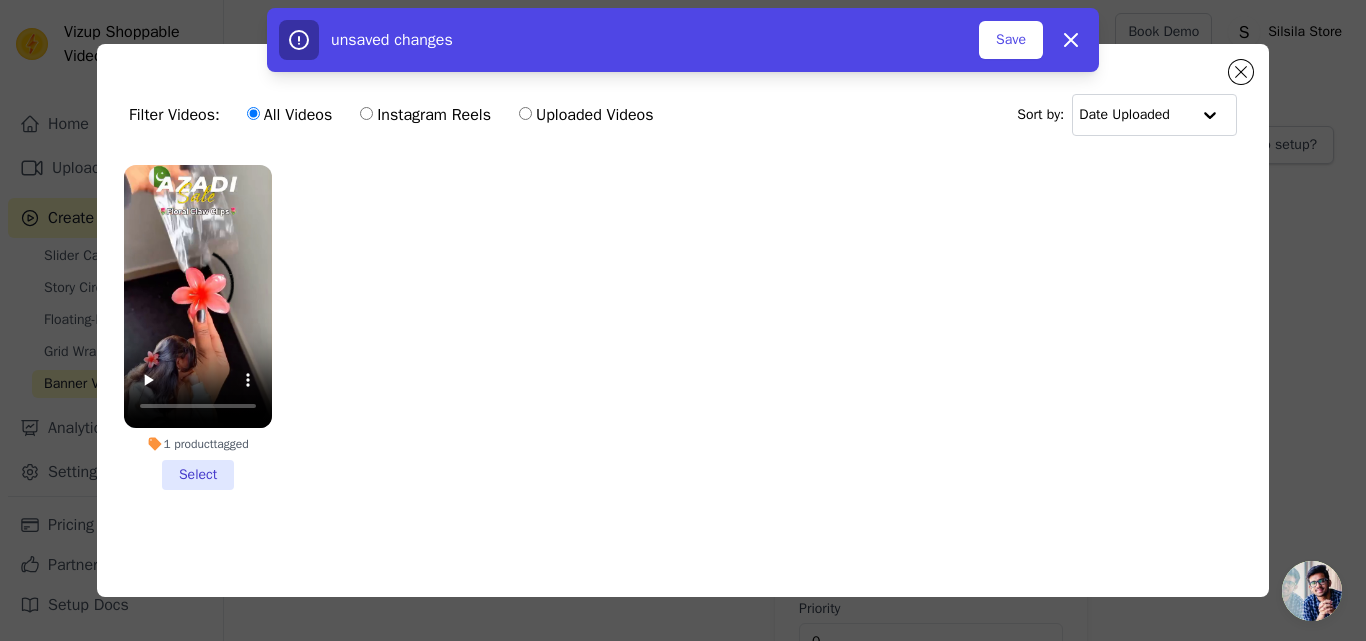 click on "1   product  tagged     Select" at bounding box center [0, 0] 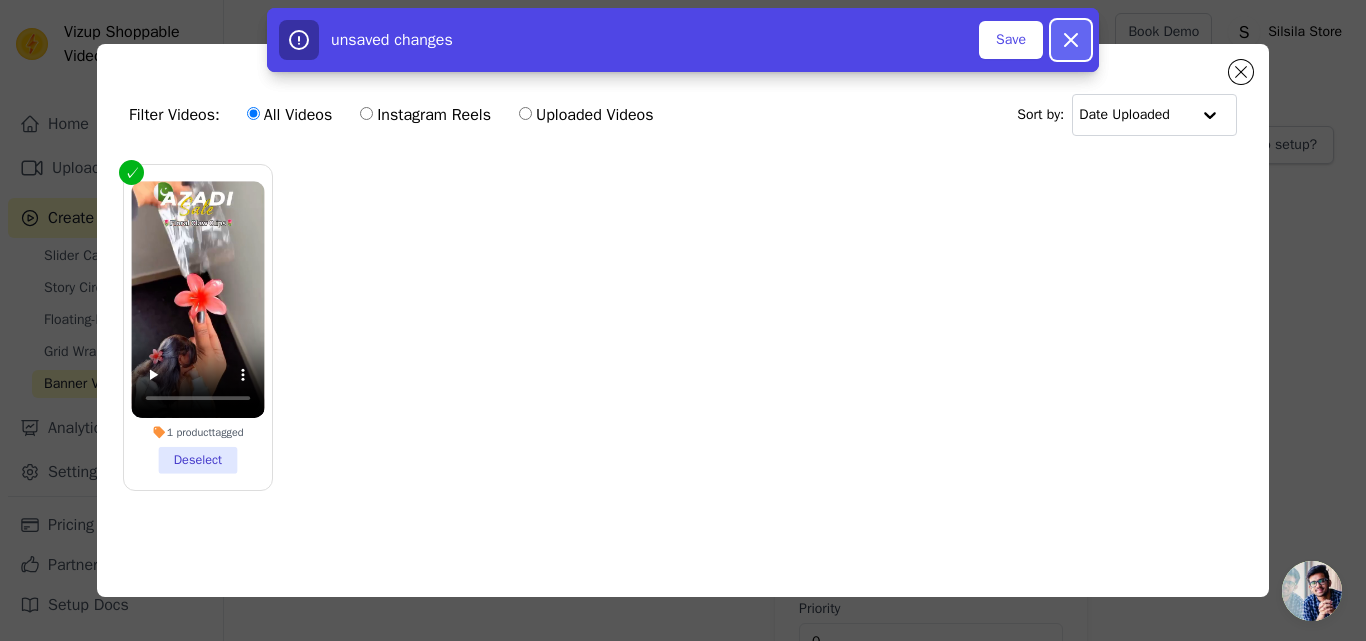 click 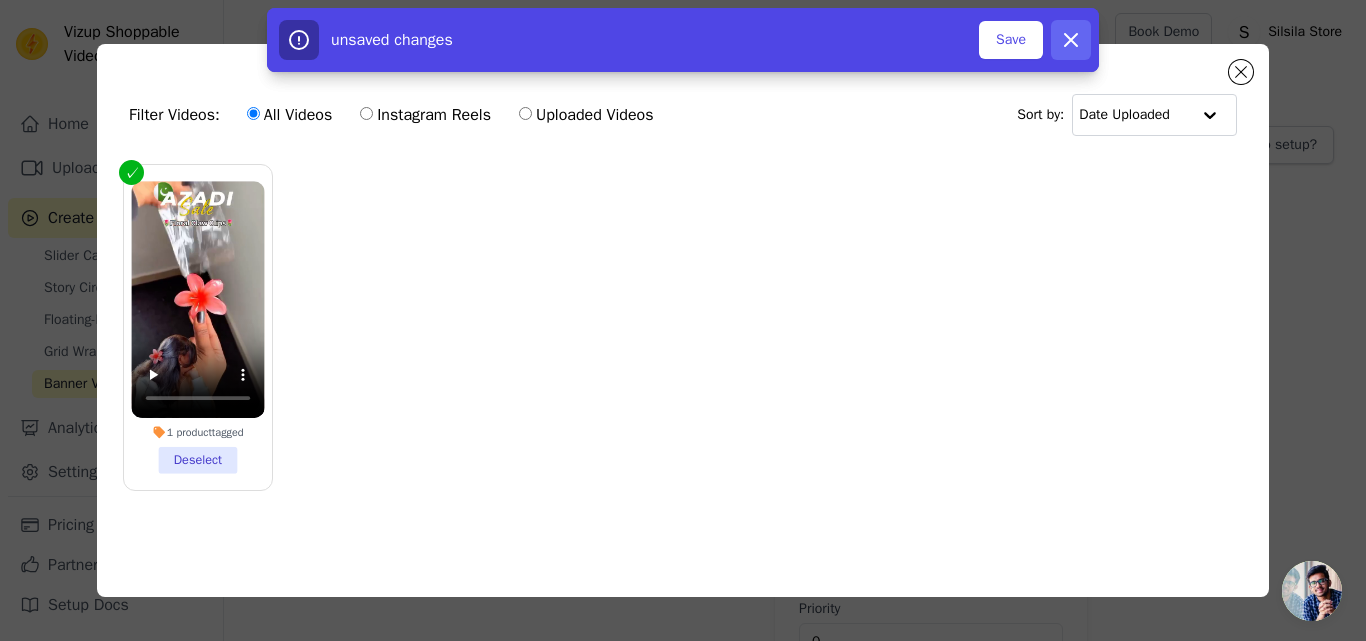 checkbox on "false" 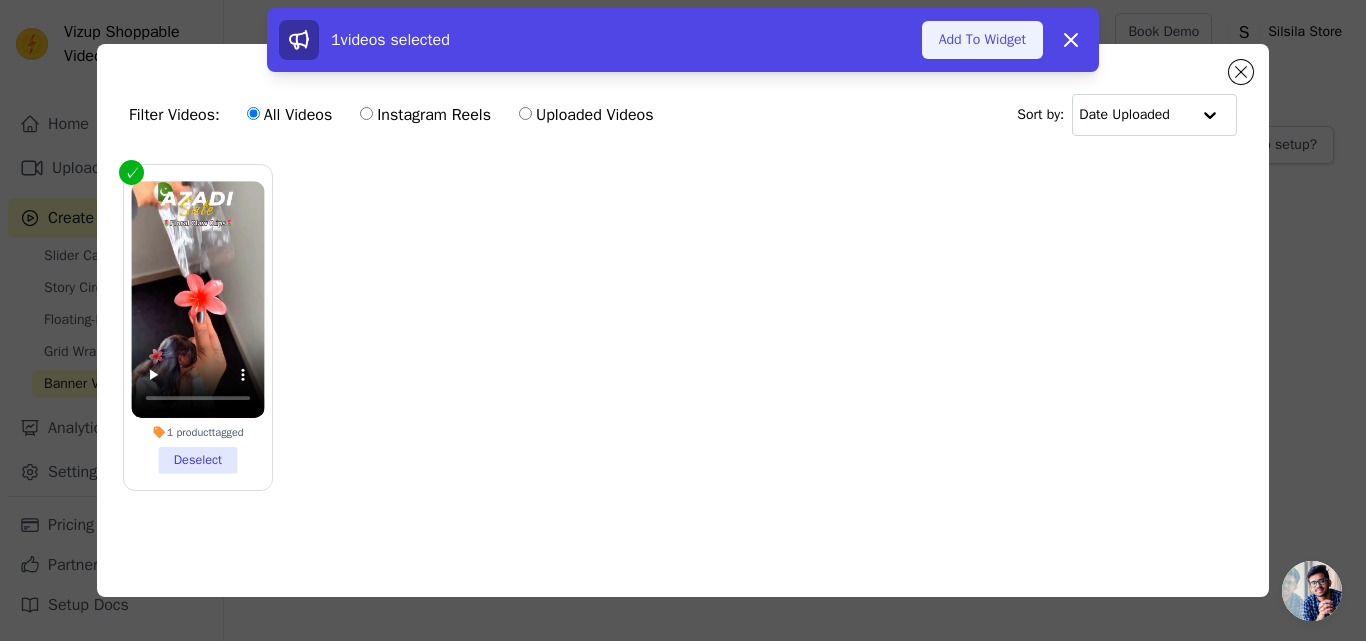 click on "Add To Widget" at bounding box center [982, 40] 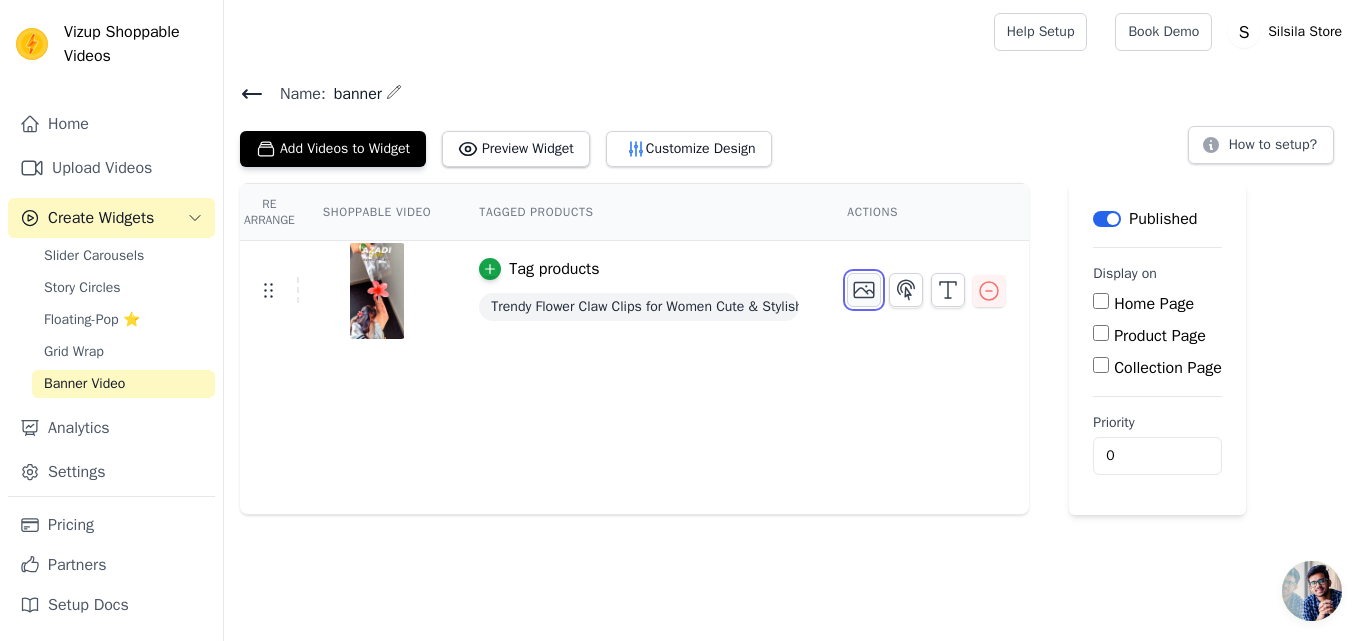 click 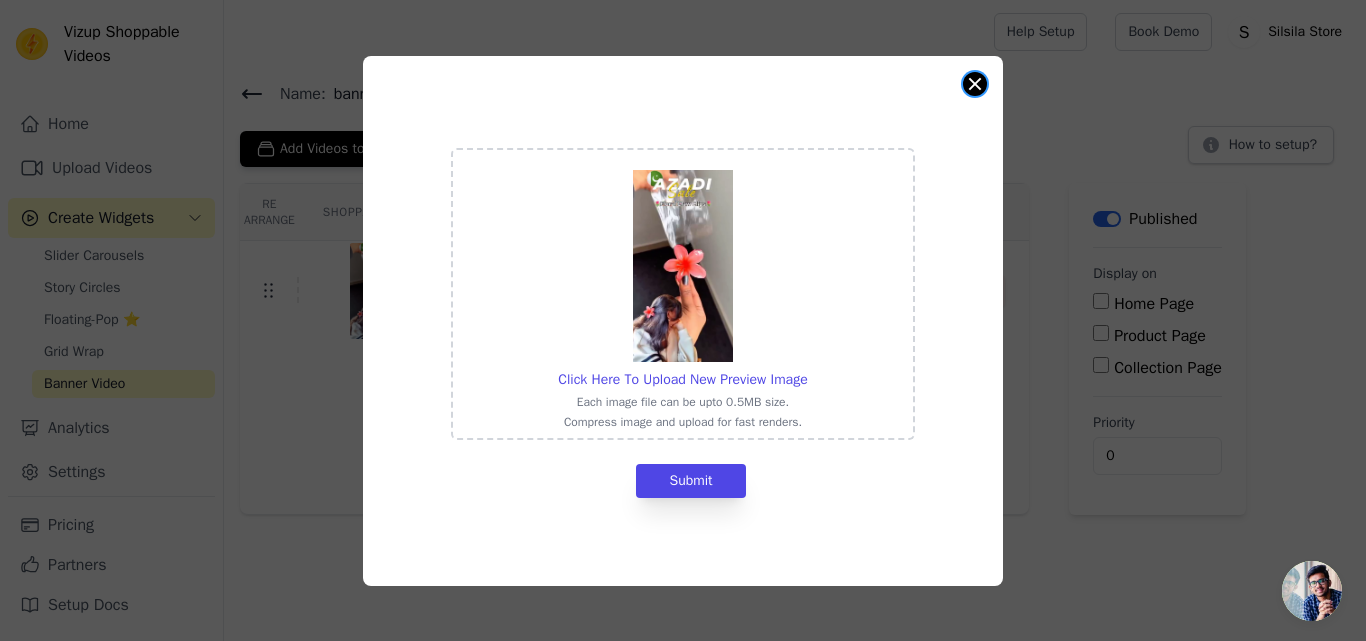 click at bounding box center [975, 84] 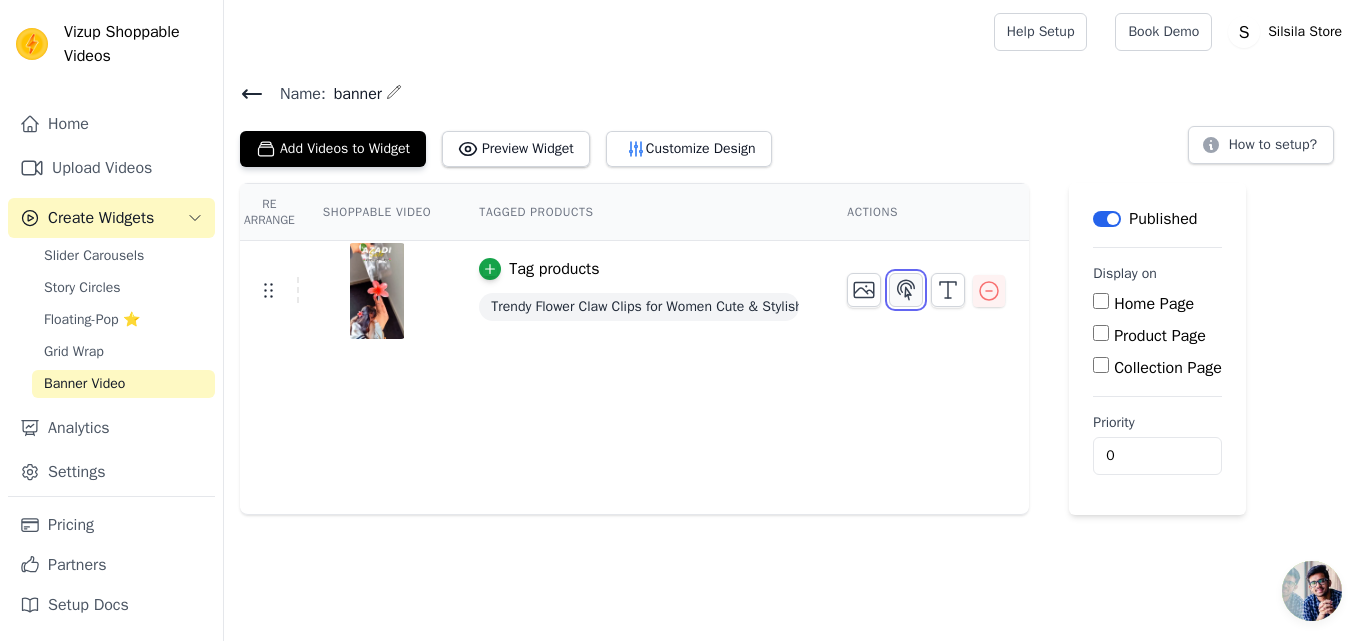 click 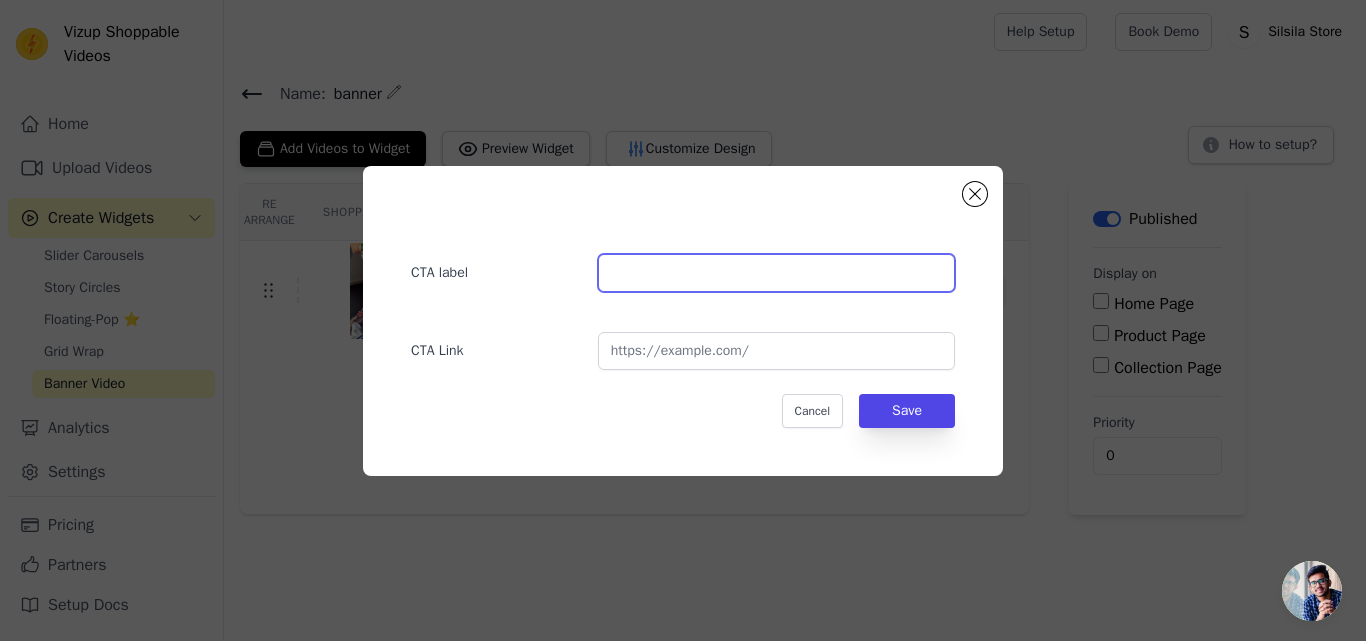 click at bounding box center (776, 273) 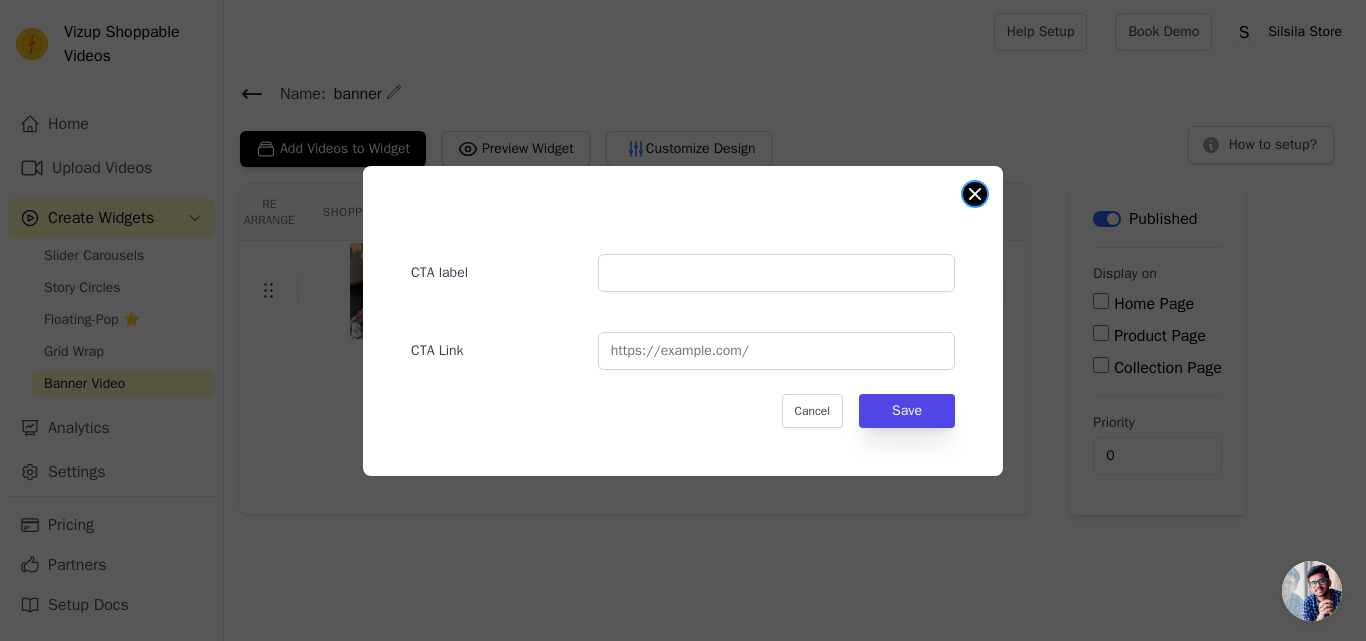 click at bounding box center [975, 194] 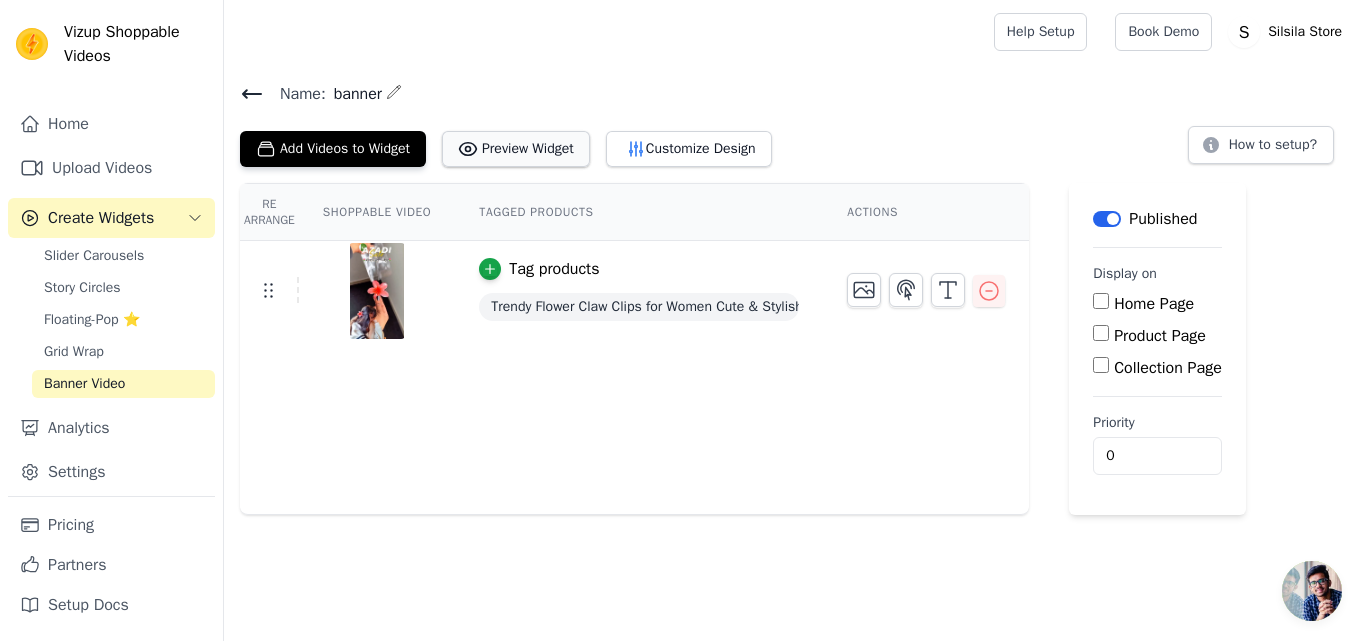click on "Preview Widget" at bounding box center [516, 149] 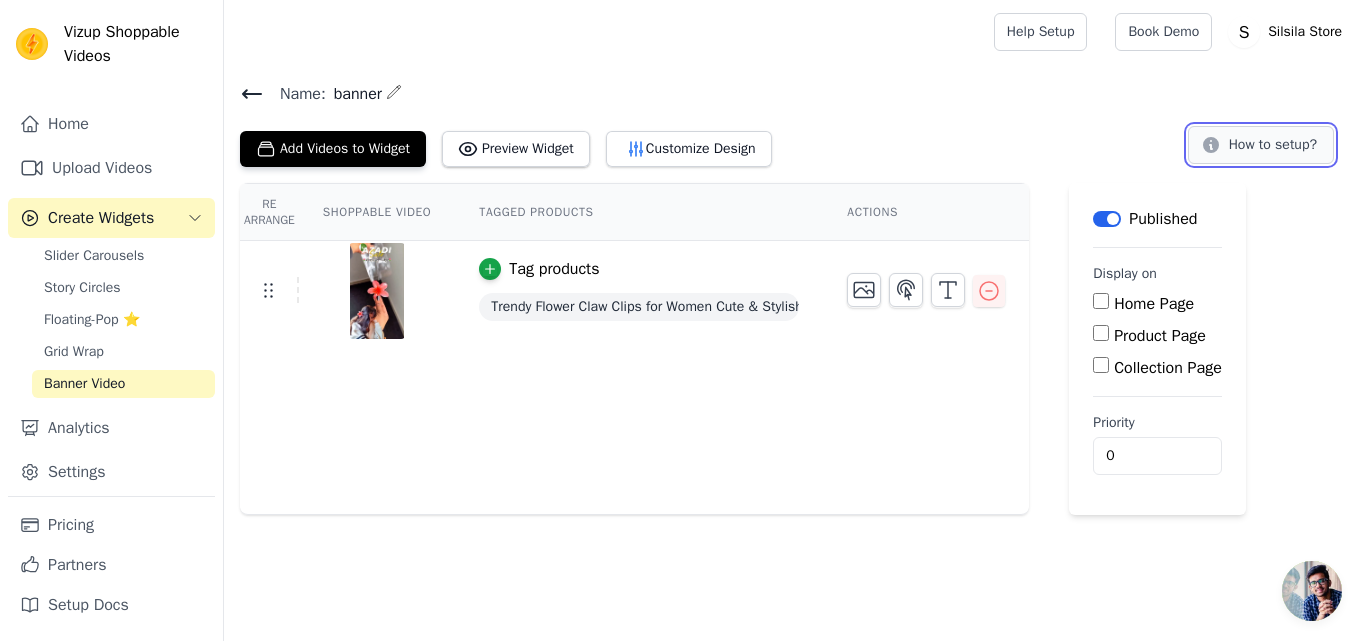 click on "How to setup?" at bounding box center [1261, 145] 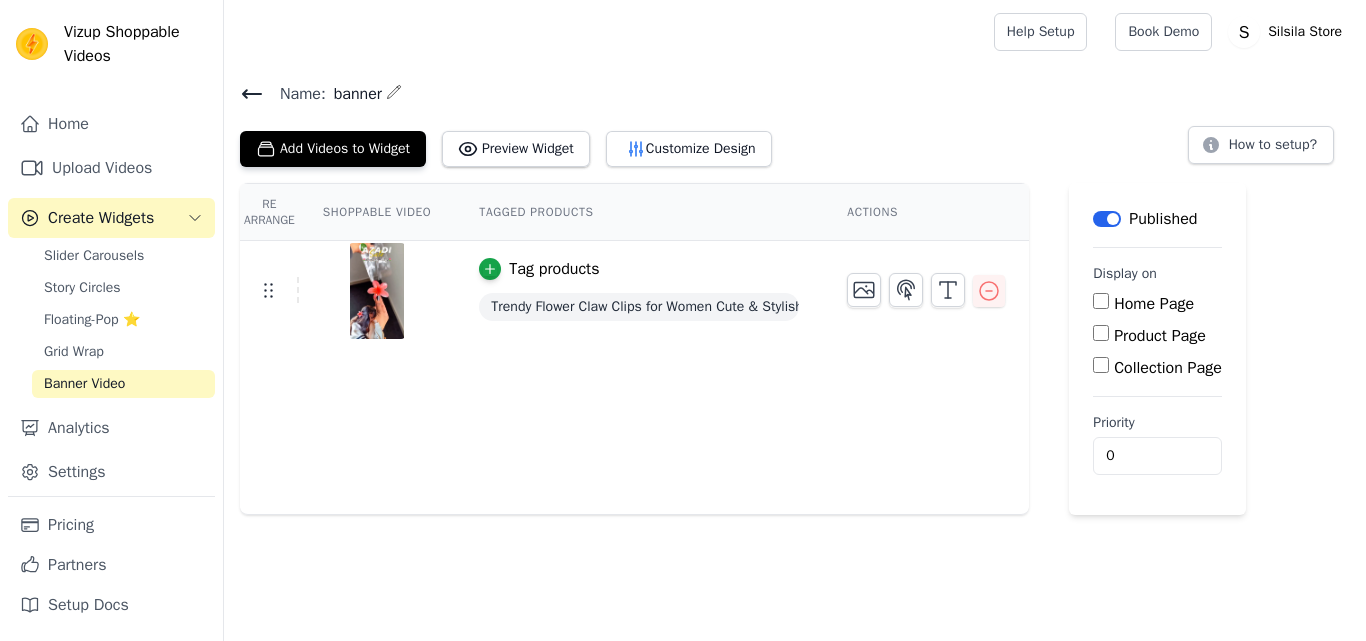 scroll, scrollTop: 0, scrollLeft: 0, axis: both 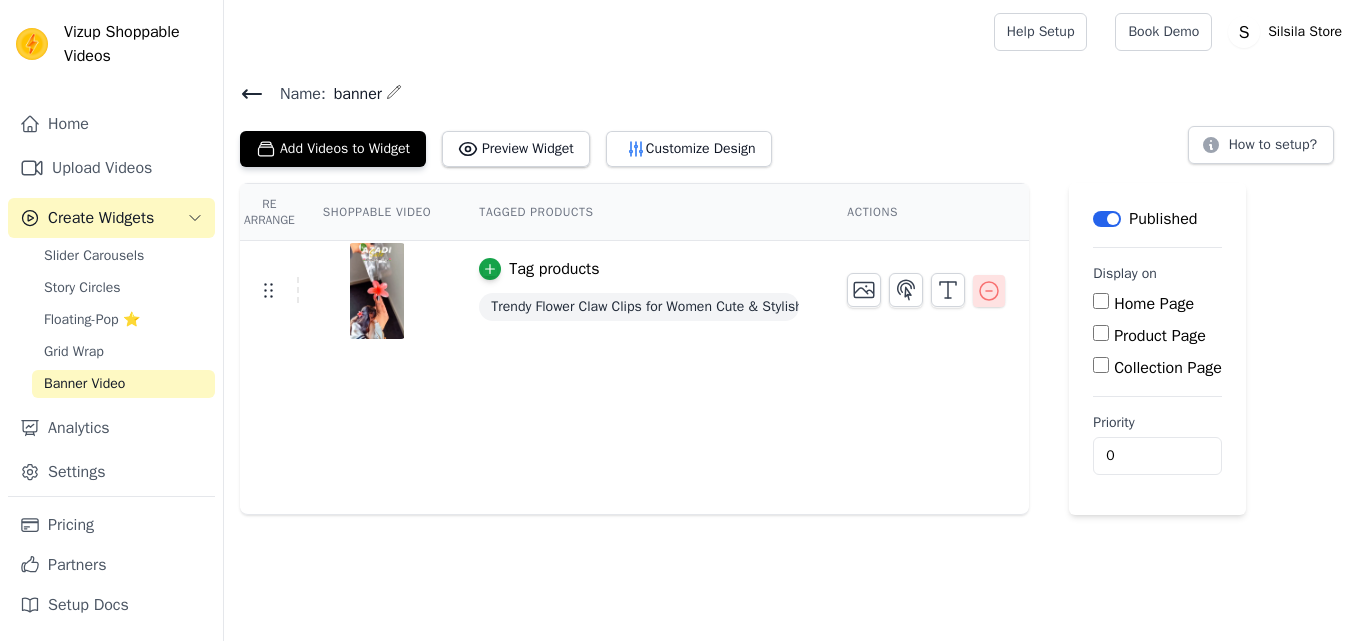 click 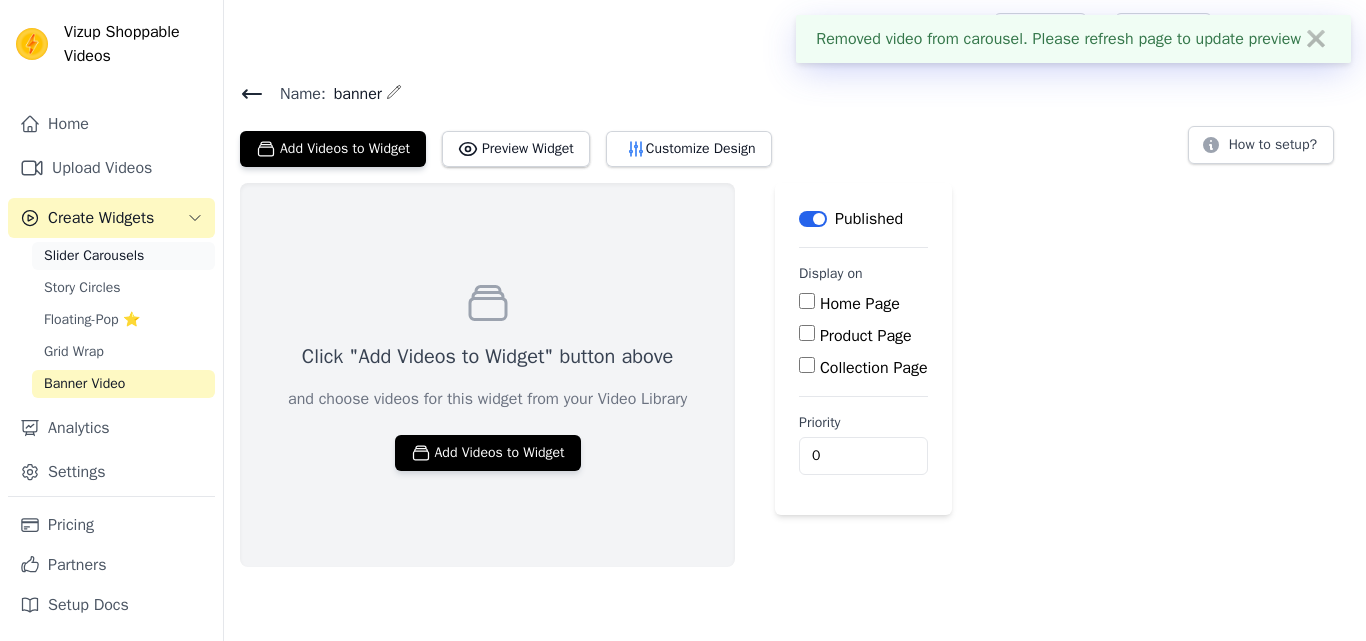 click on "Slider Carousels" at bounding box center (123, 256) 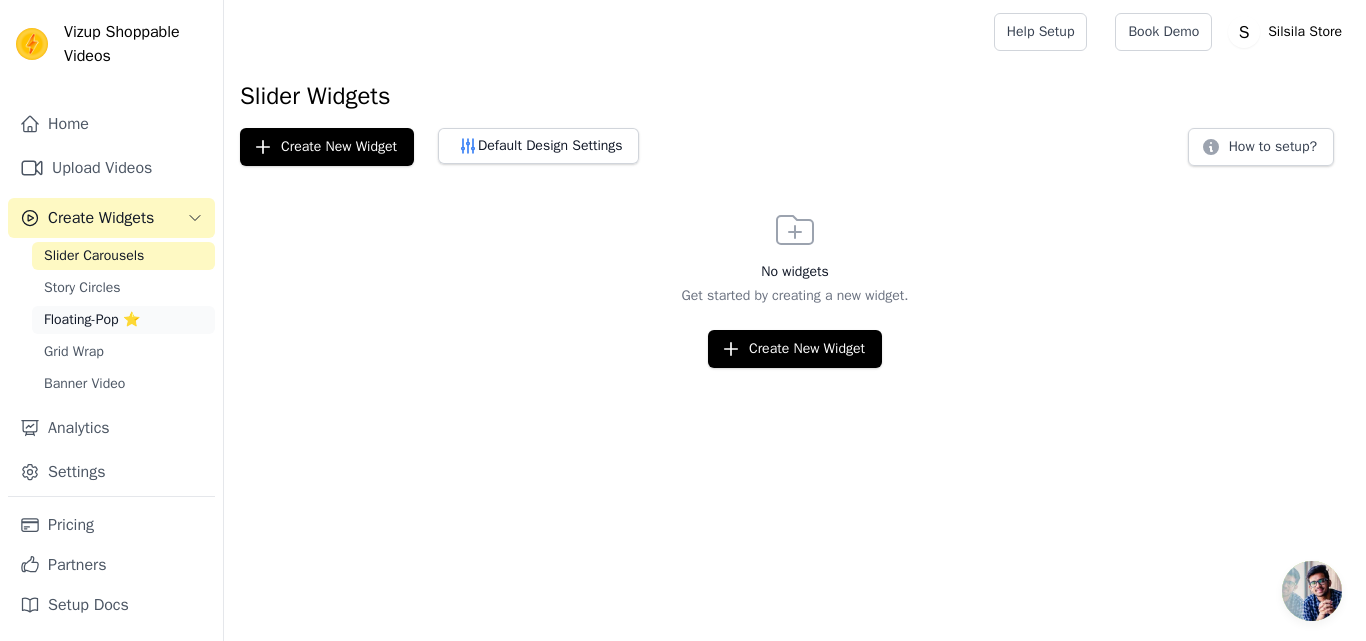 click on "Floating-Pop ⭐" at bounding box center (92, 320) 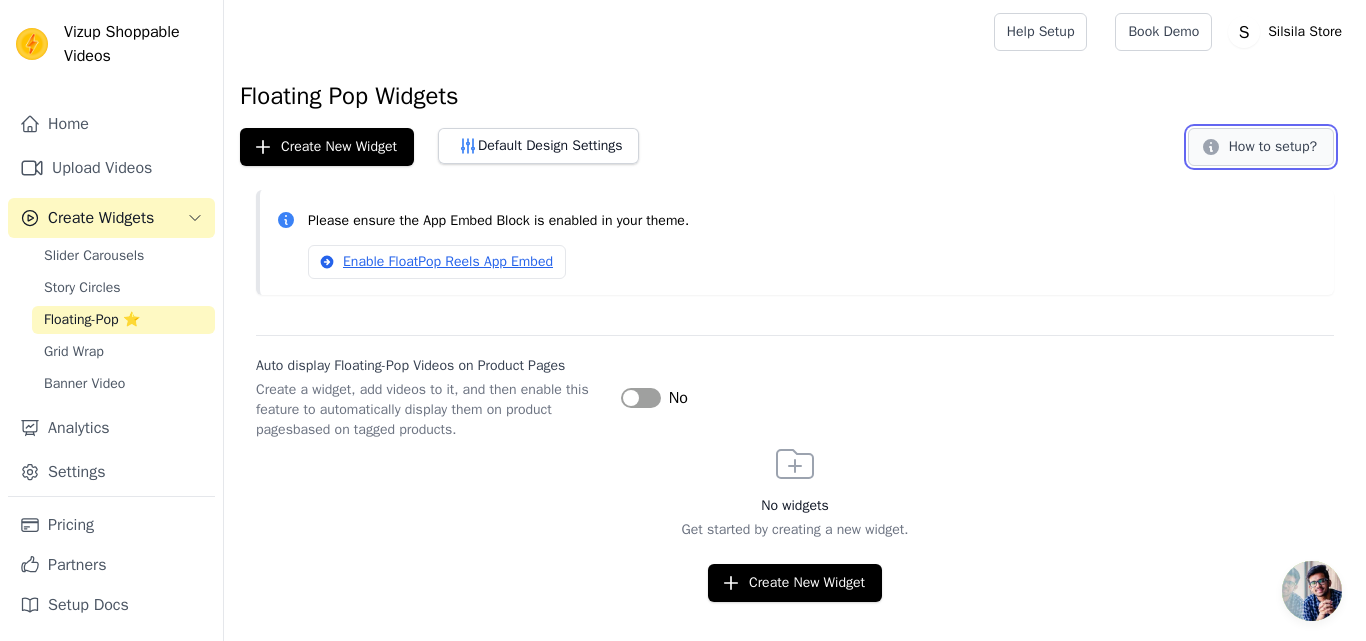 click on "How to setup?" at bounding box center (1261, 147) 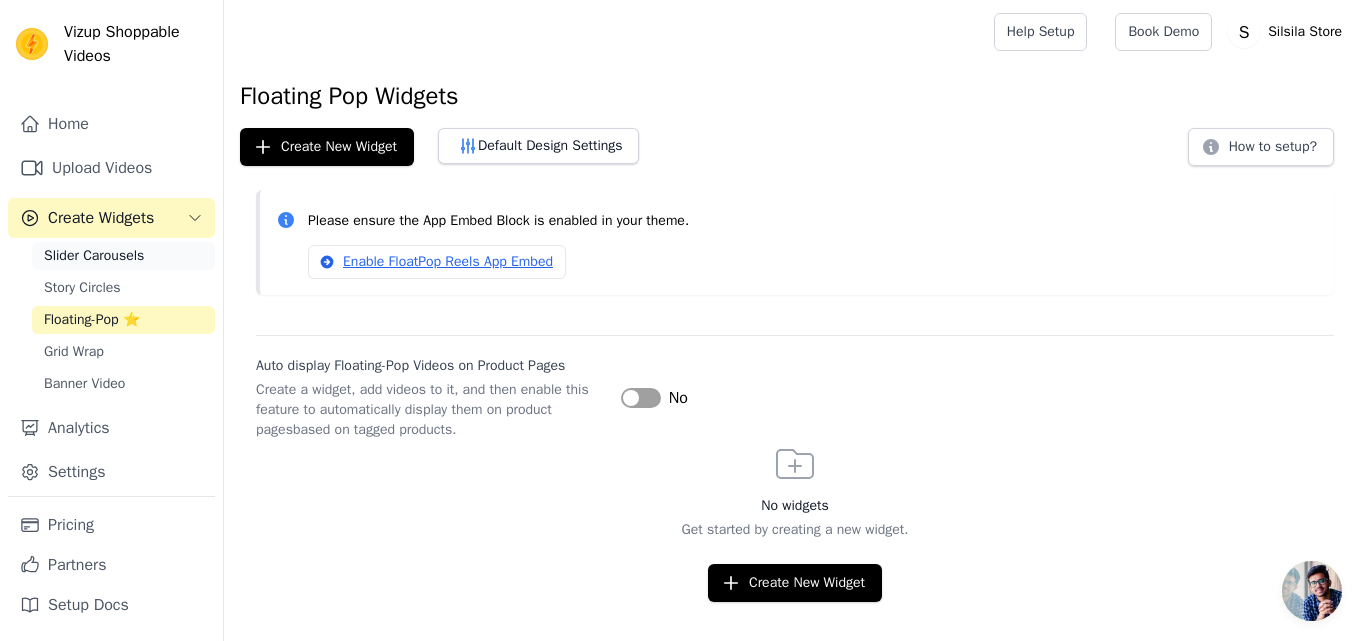 click on "Slider Carousels" at bounding box center [94, 256] 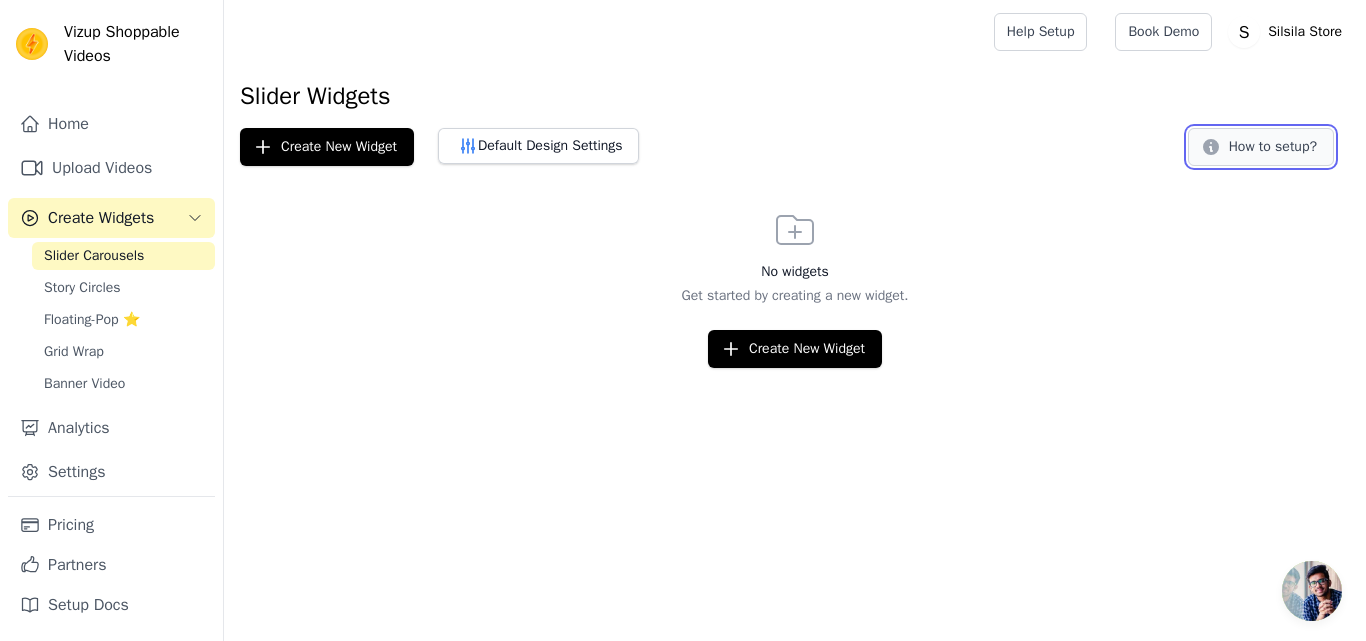 click on "How to setup?" at bounding box center [1261, 147] 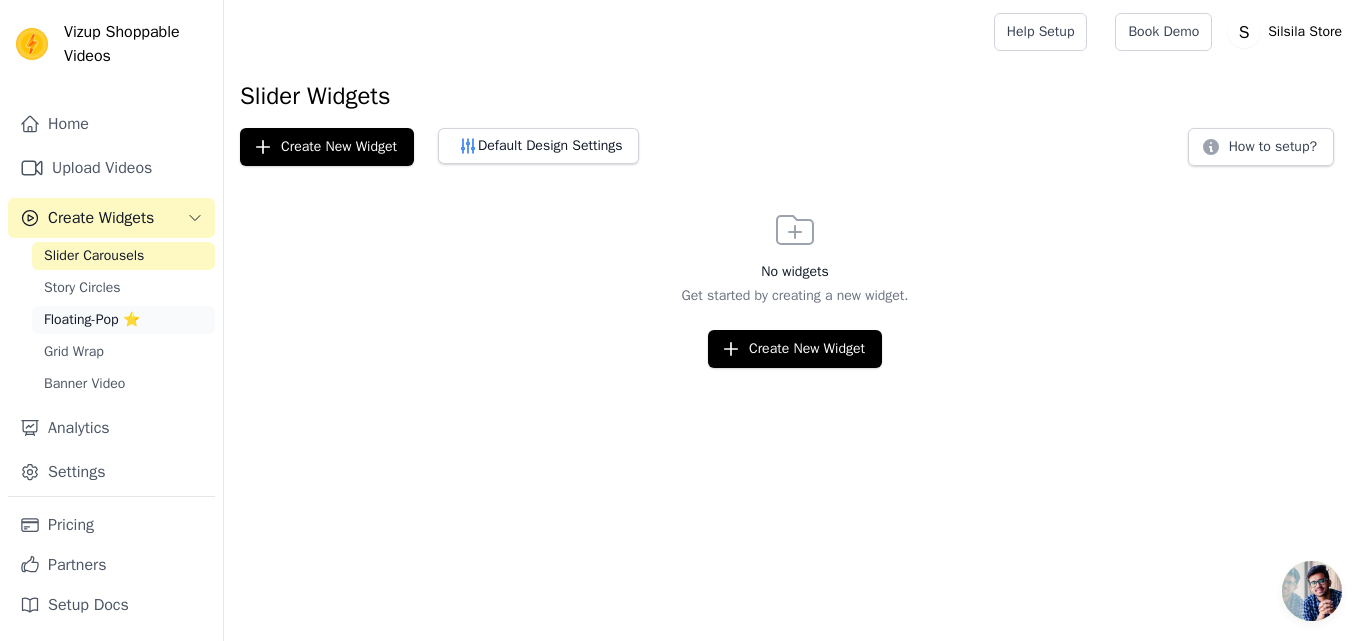 click on "Floating-Pop ⭐" at bounding box center [123, 320] 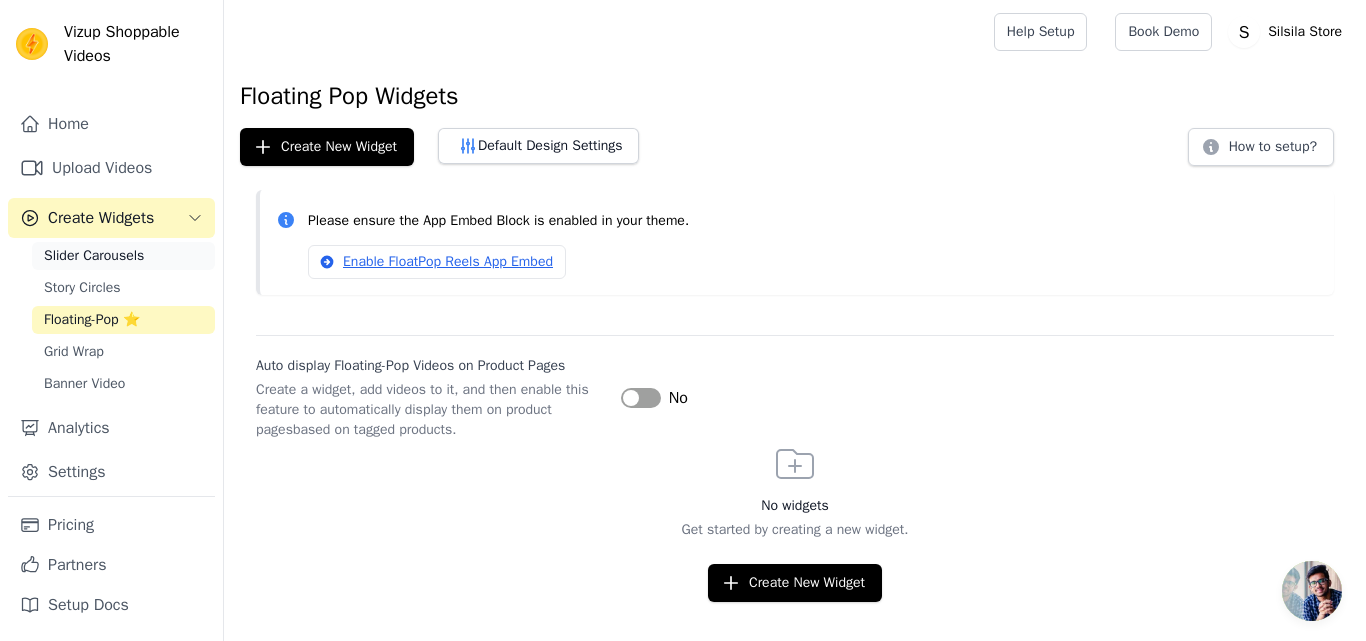 click on "Slider Carousels" at bounding box center (123, 256) 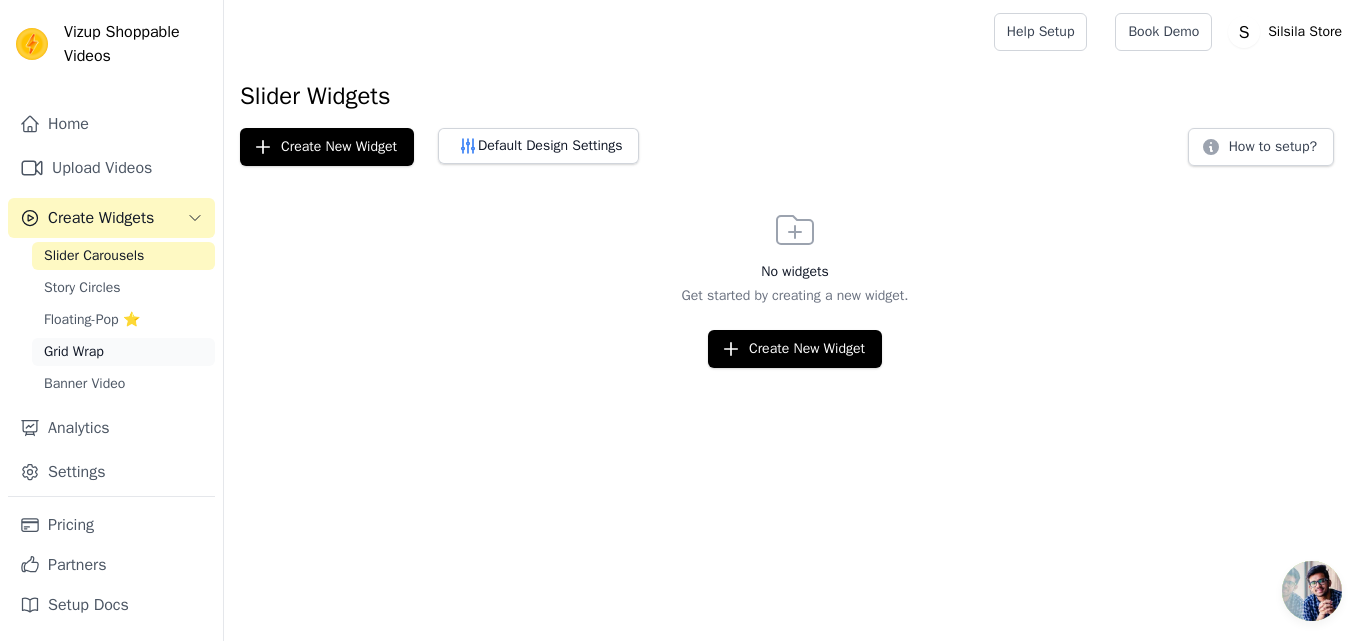 click on "Grid Wrap" at bounding box center (123, 352) 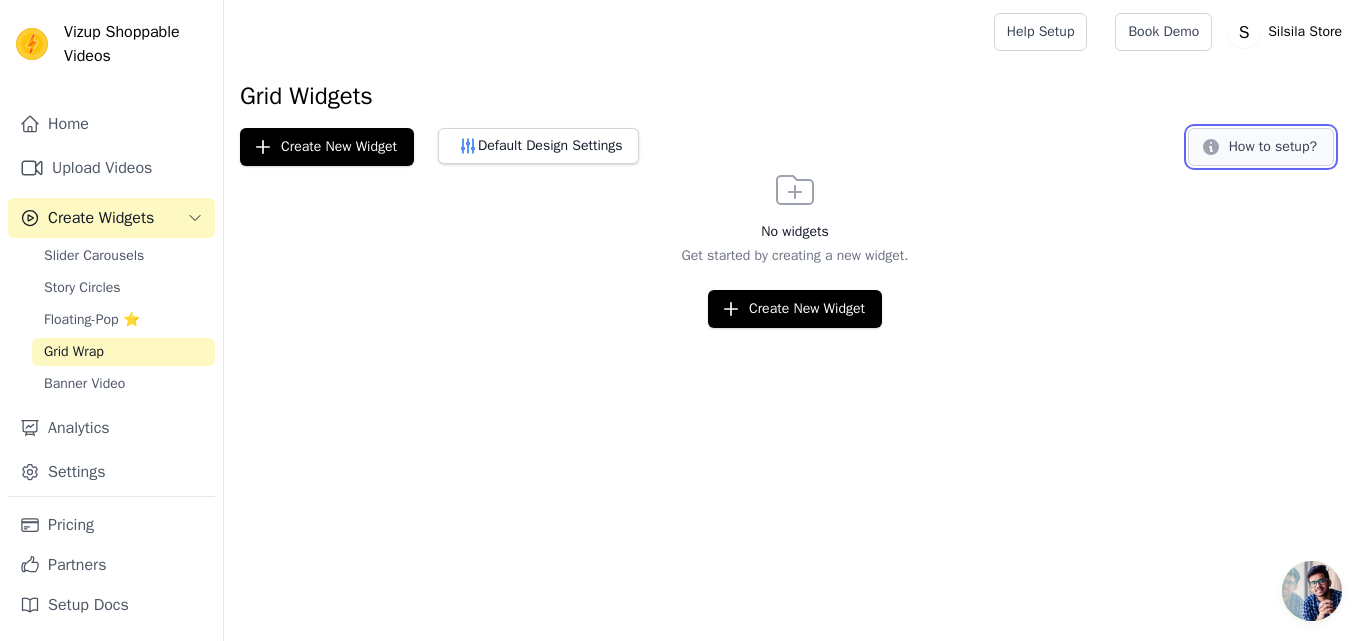 click on "How to setup?" at bounding box center [1261, 147] 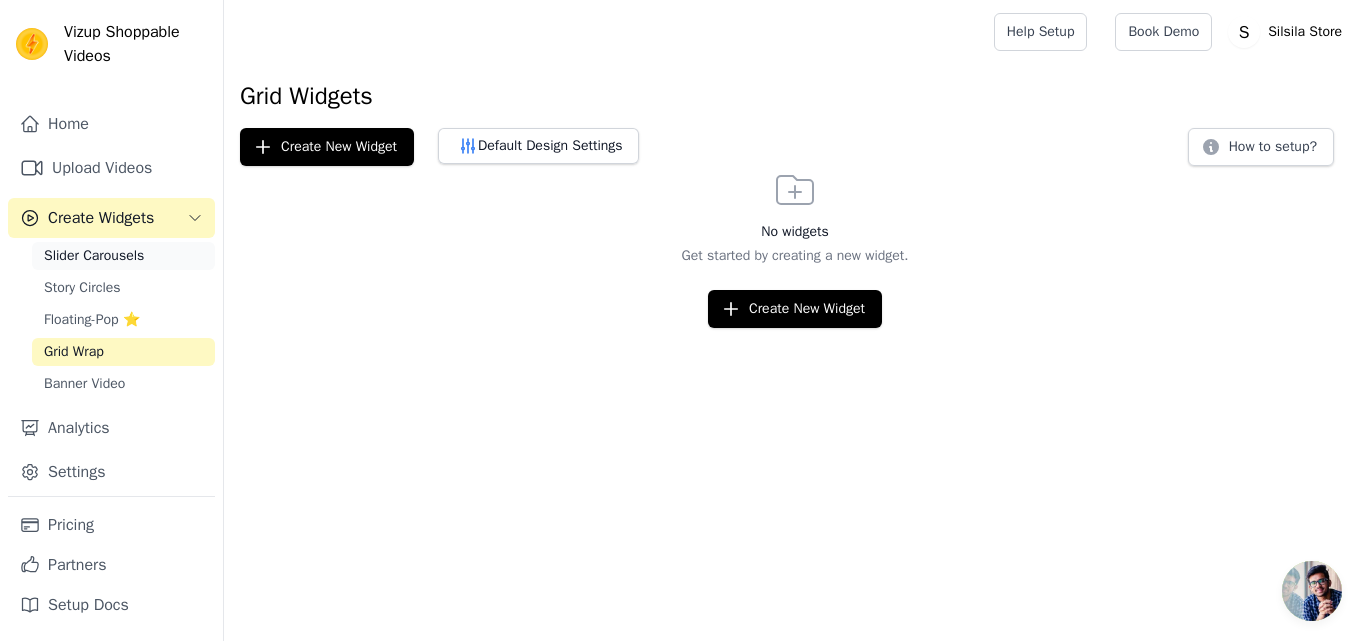 click on "Slider Carousels" at bounding box center (123, 256) 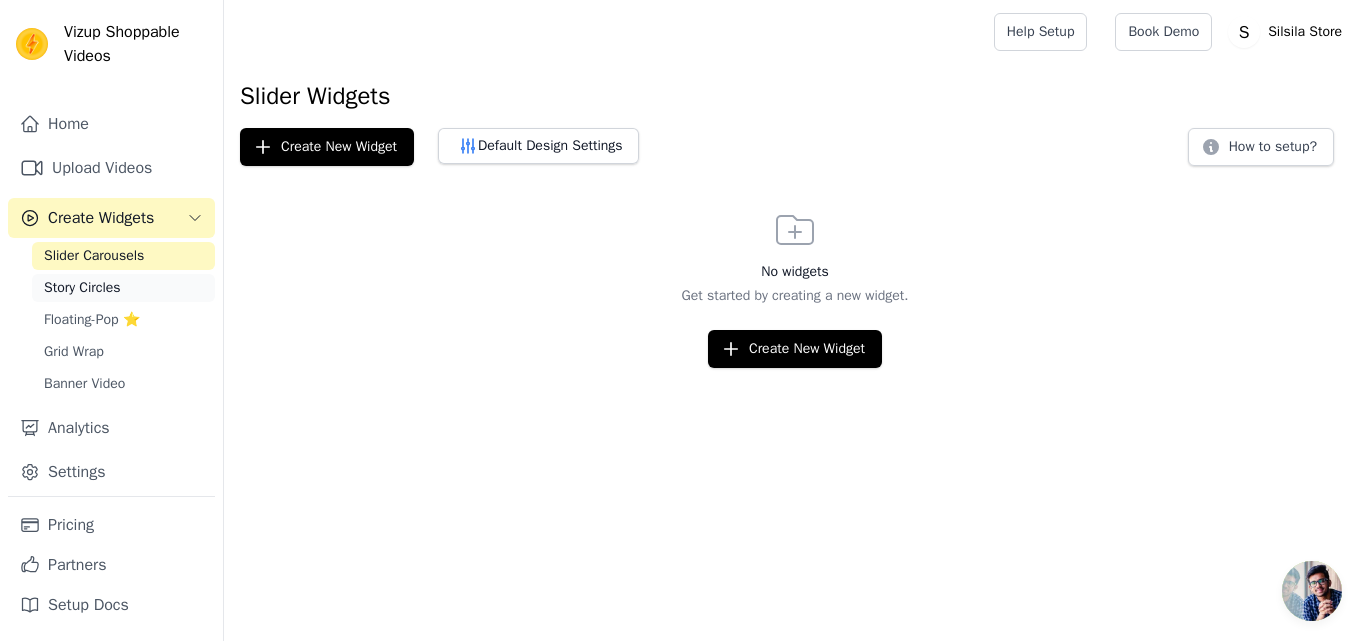 click on "Story Circles" at bounding box center [82, 288] 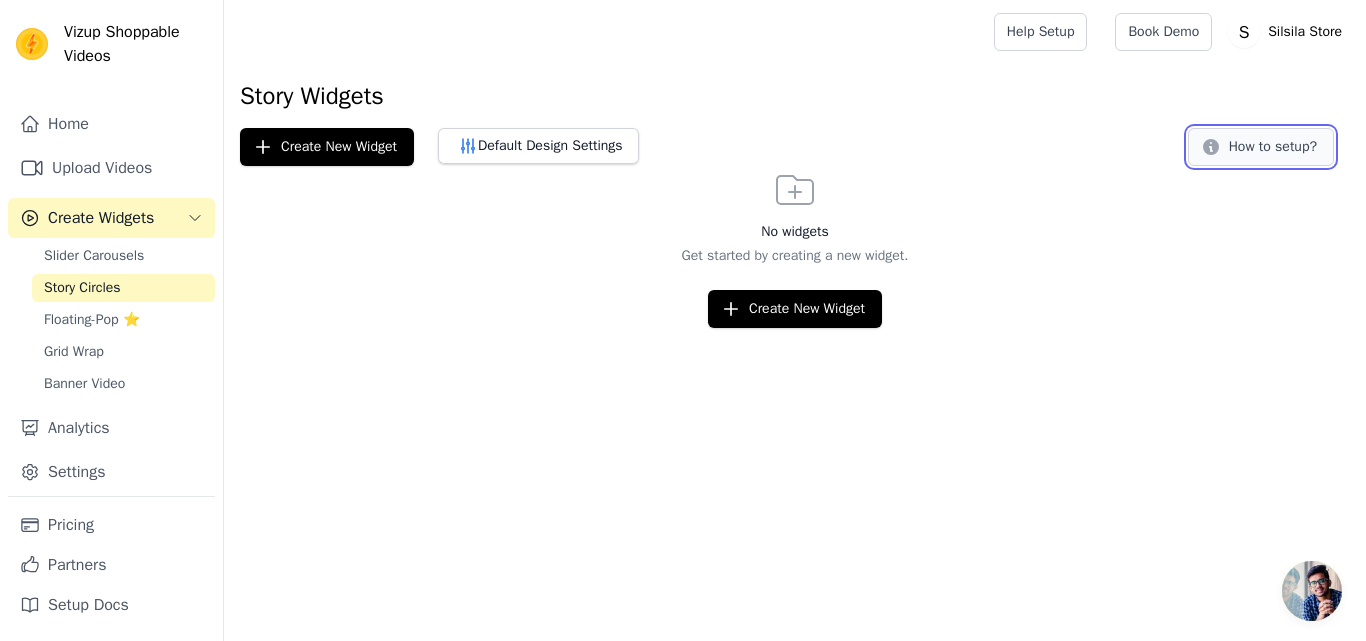 click on "How to setup?" at bounding box center [1261, 147] 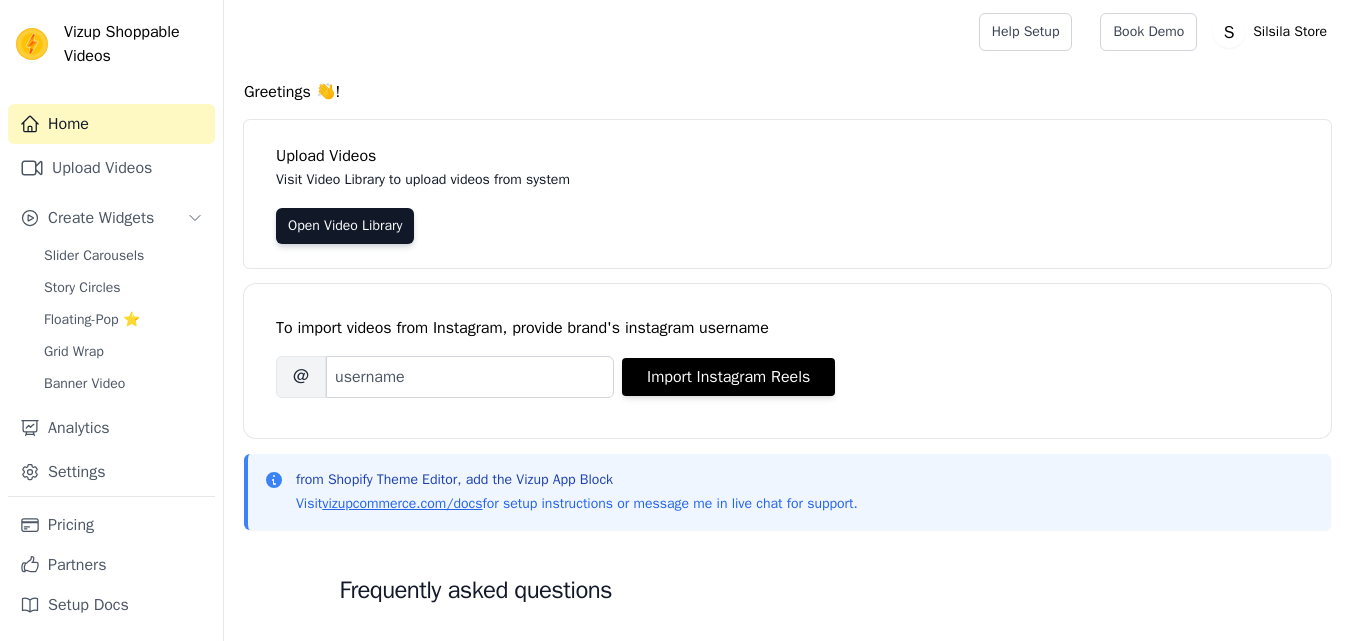 scroll, scrollTop: 0, scrollLeft: 0, axis: both 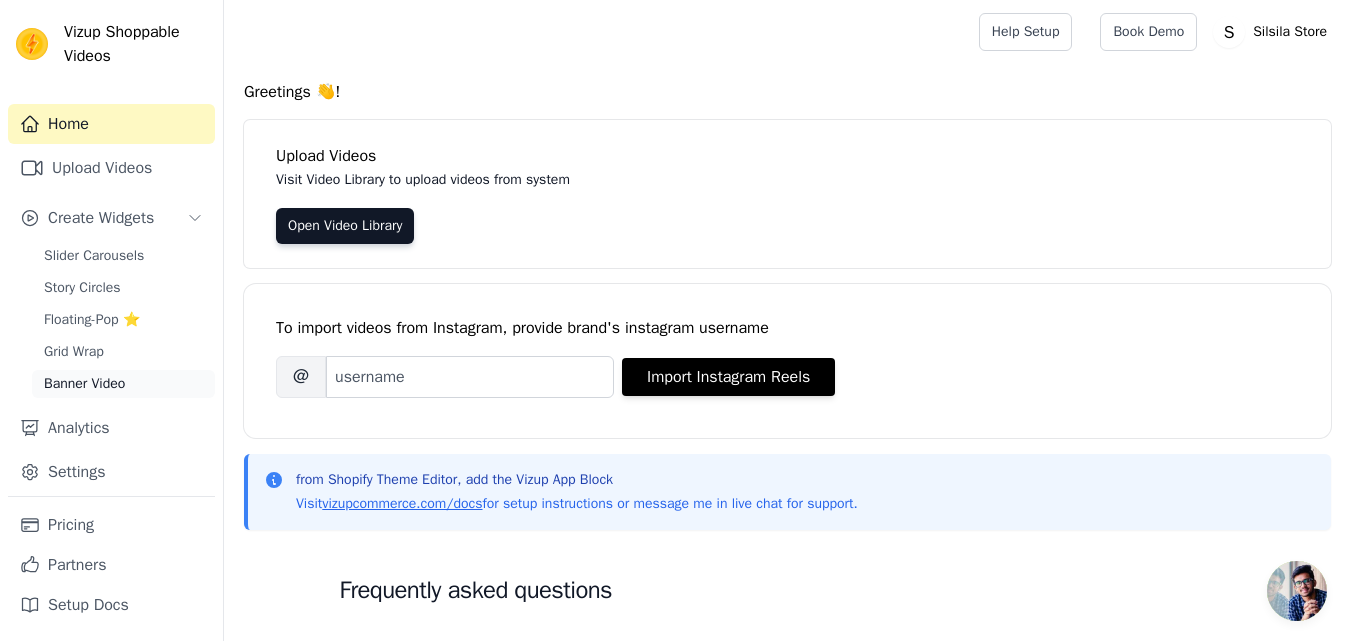 click on "Banner Video" at bounding box center [123, 384] 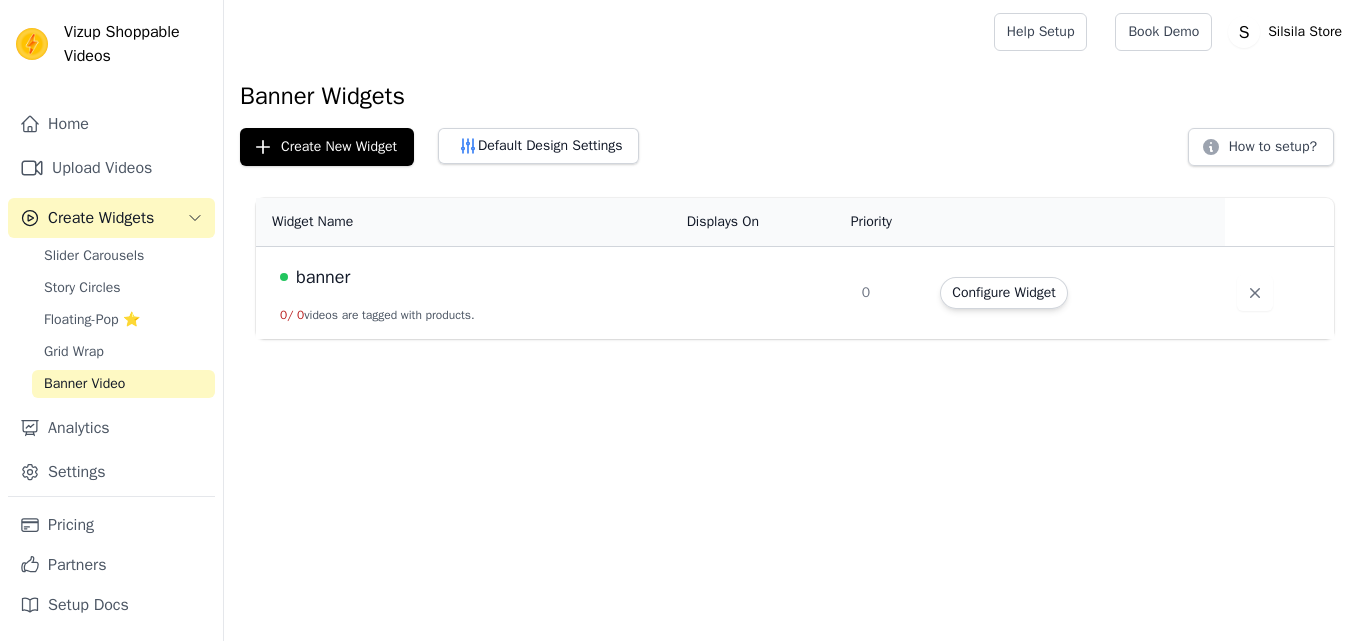scroll, scrollTop: 0, scrollLeft: 0, axis: both 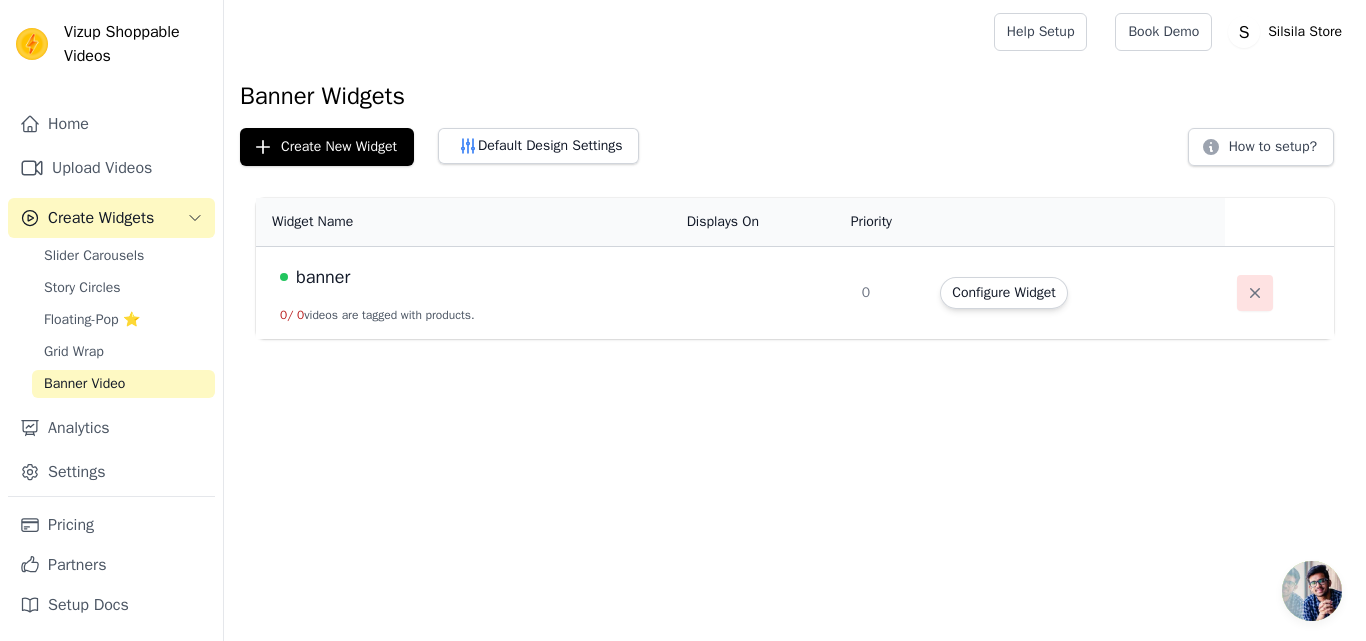 click 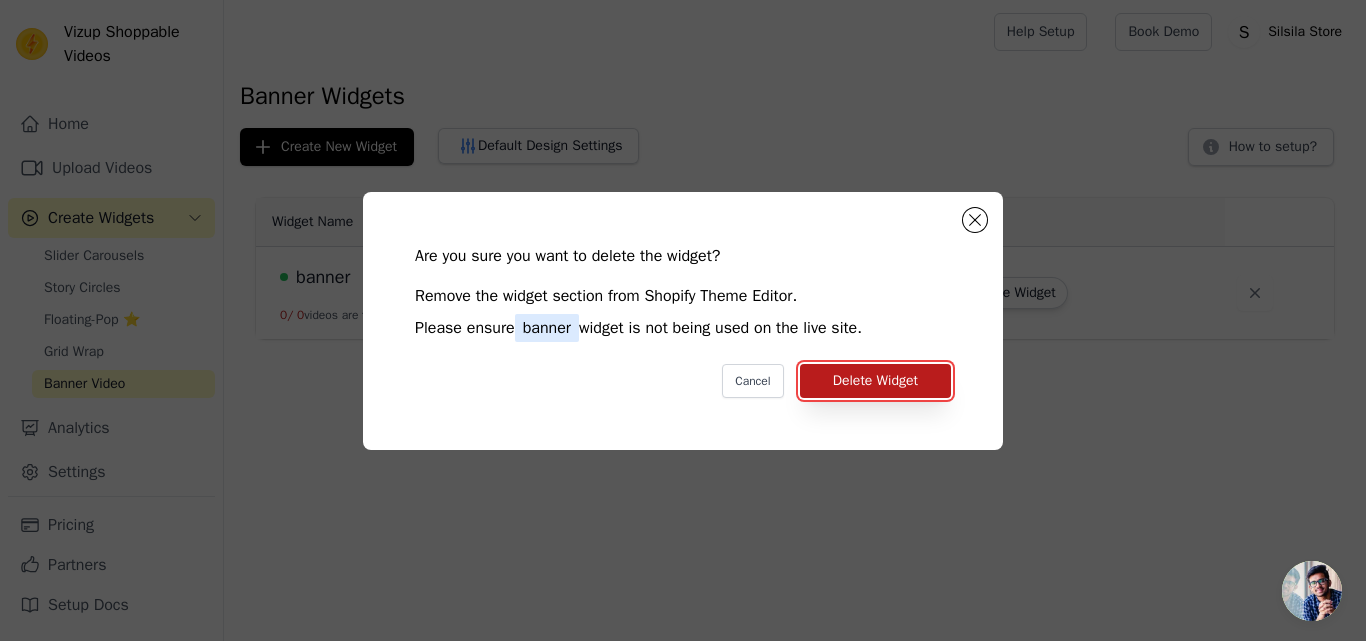 click on "Delete Widget" at bounding box center (875, 381) 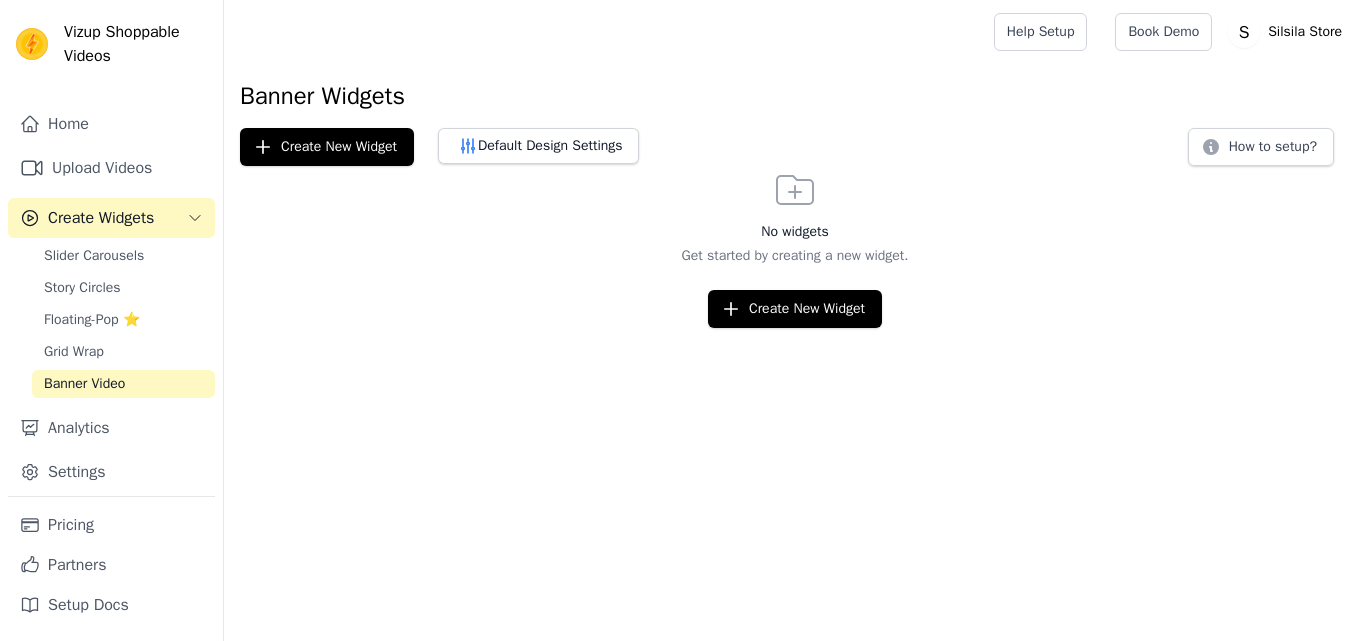 scroll, scrollTop: 0, scrollLeft: 0, axis: both 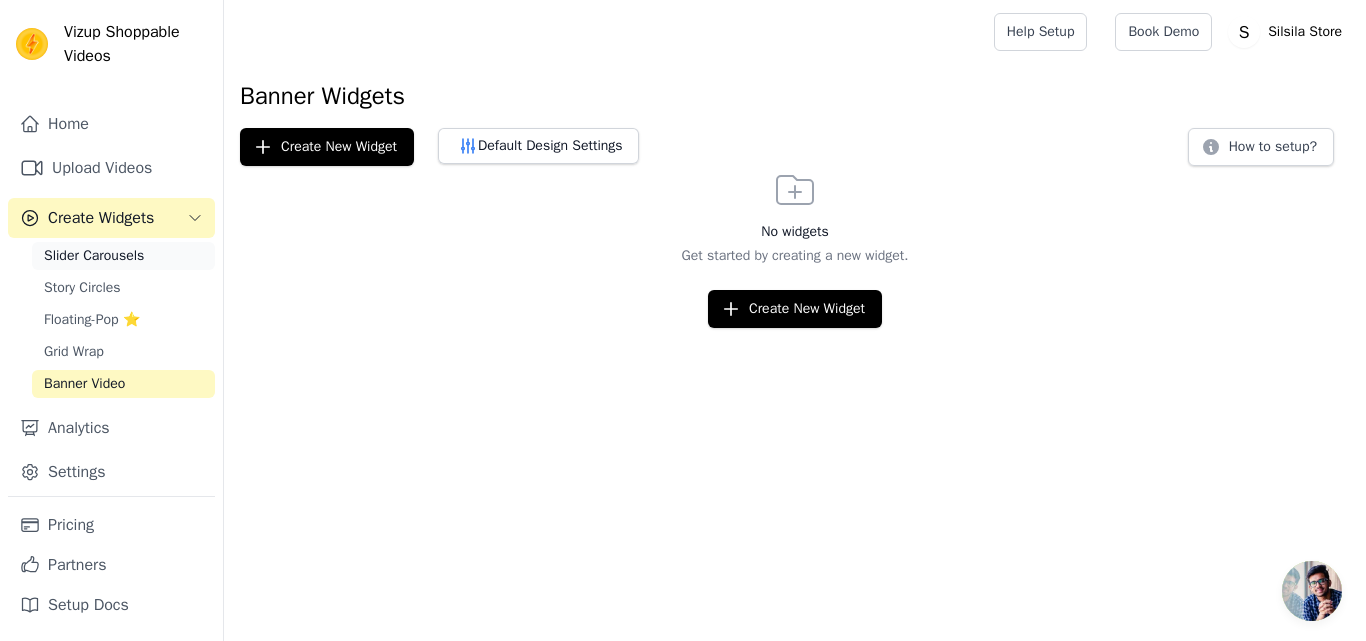 click on "Slider Carousels" at bounding box center [94, 256] 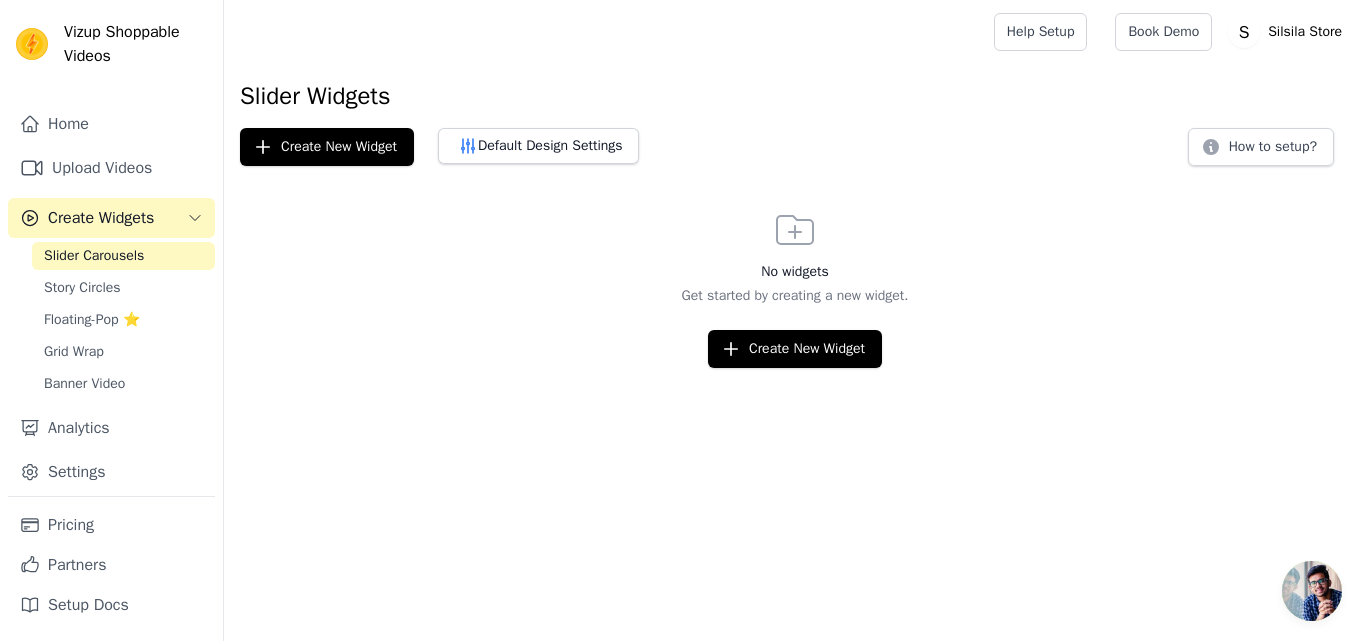 click on "Slider Carousels   Story Circles   Floating-Pop ⭐   Grid Wrap   Banner Video" at bounding box center (123, 320) 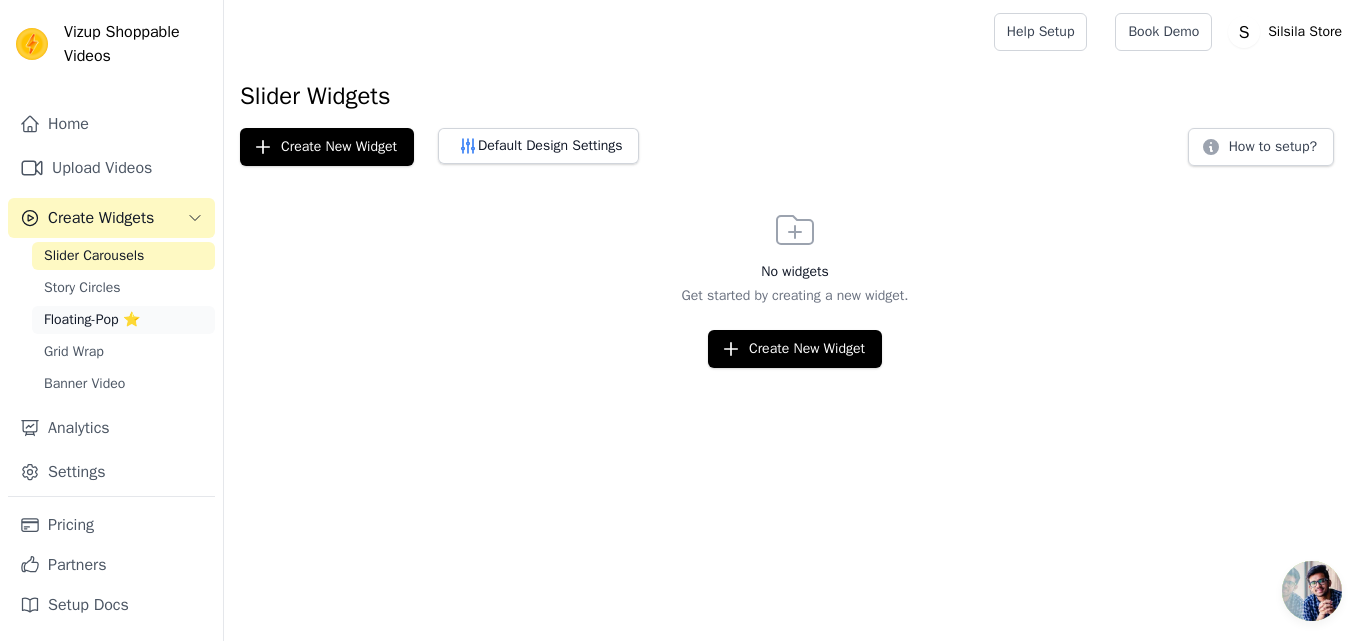 click on "Floating-Pop ⭐" at bounding box center (92, 320) 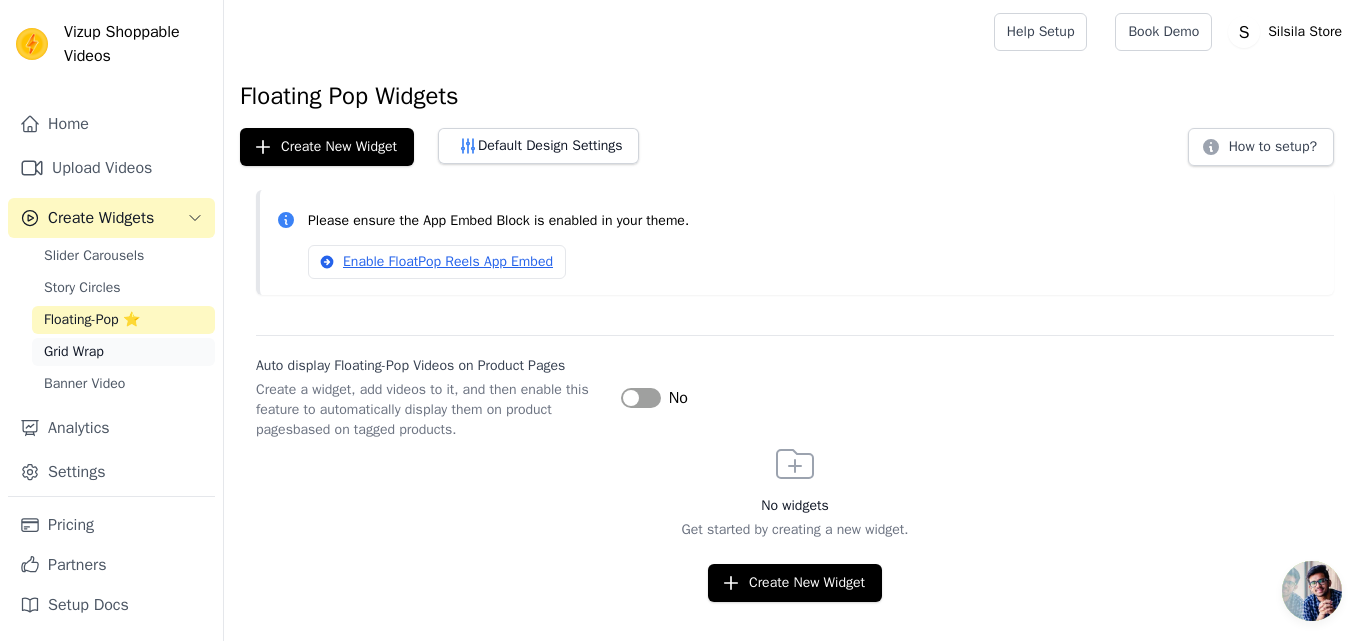click on "Grid Wrap" at bounding box center [74, 352] 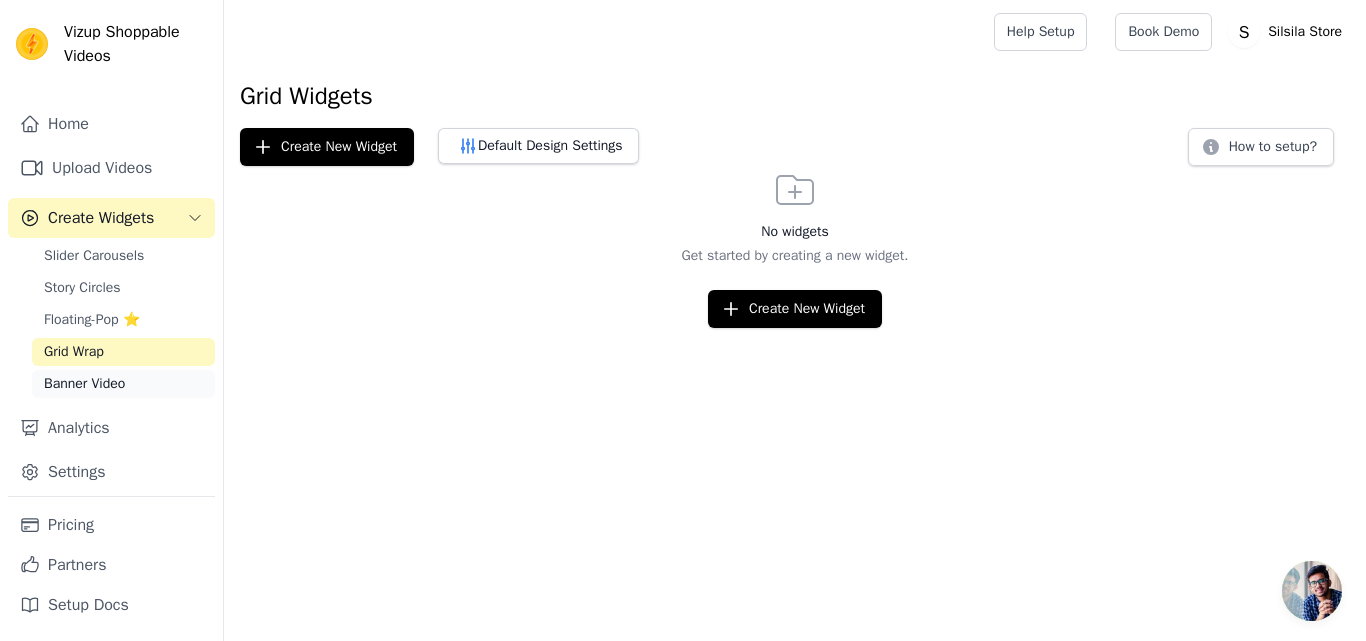 click on "Banner Video" at bounding box center (123, 384) 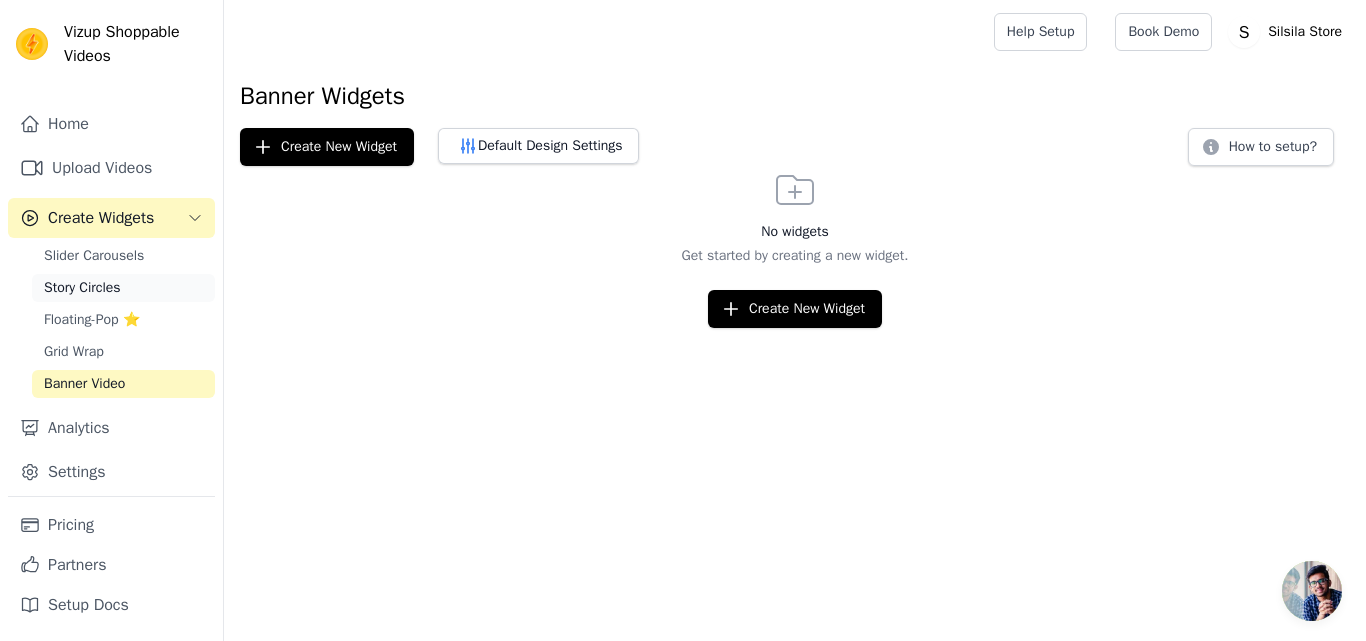 click on "Story Circles" at bounding box center [82, 288] 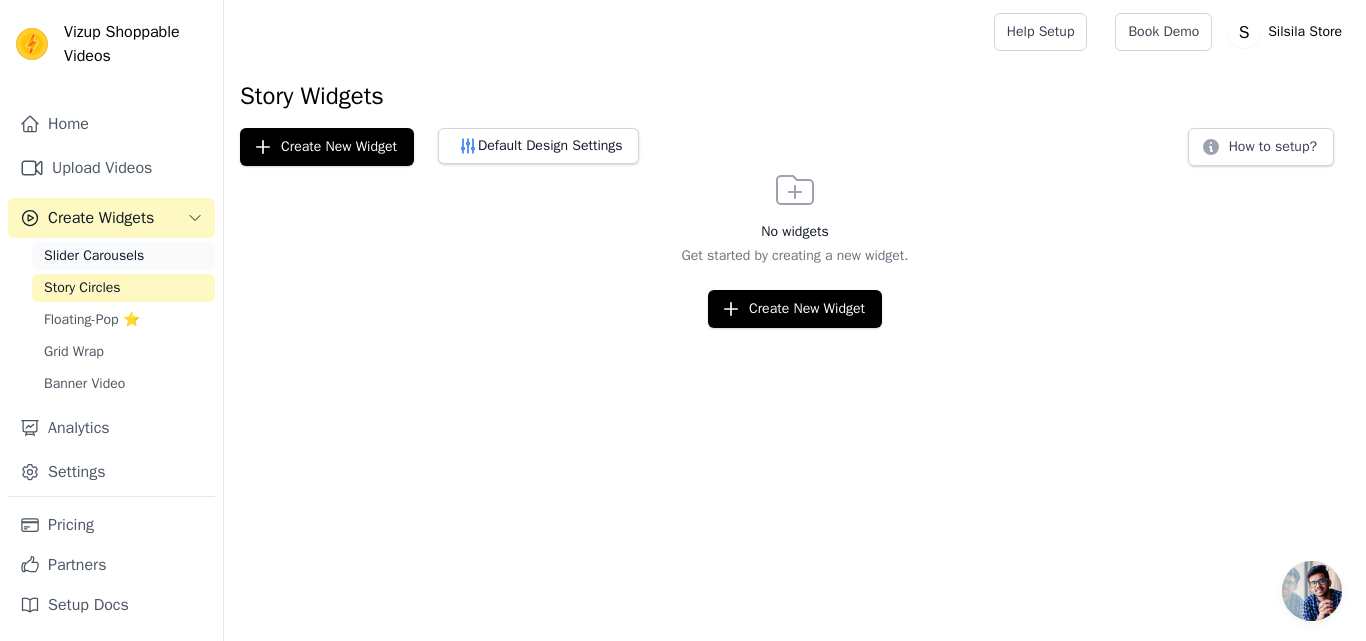 click on "Slider Carousels" at bounding box center [94, 256] 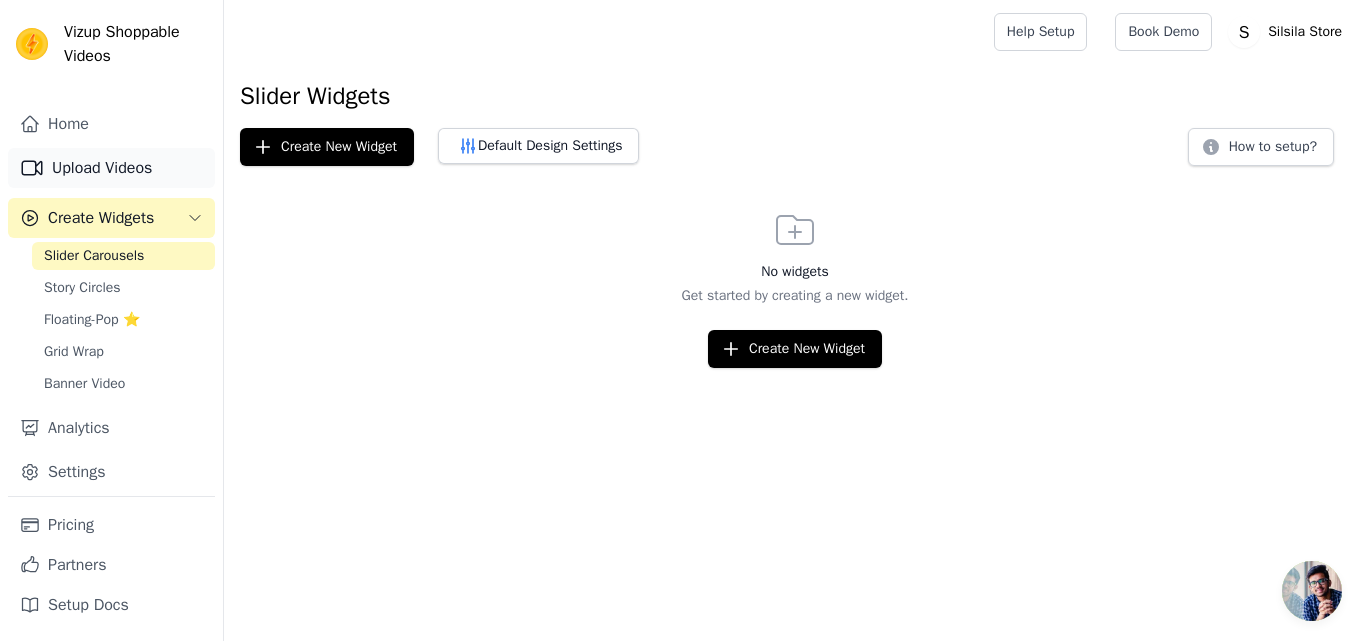 click on "Upload Videos" at bounding box center (111, 168) 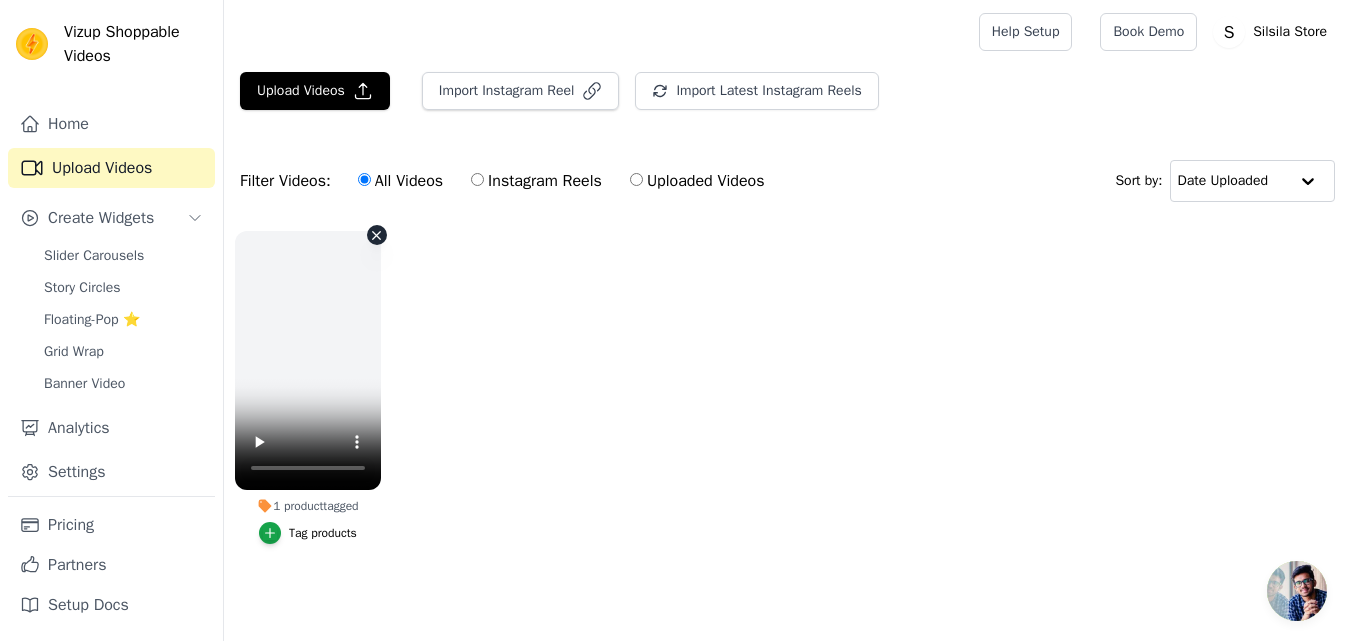 click 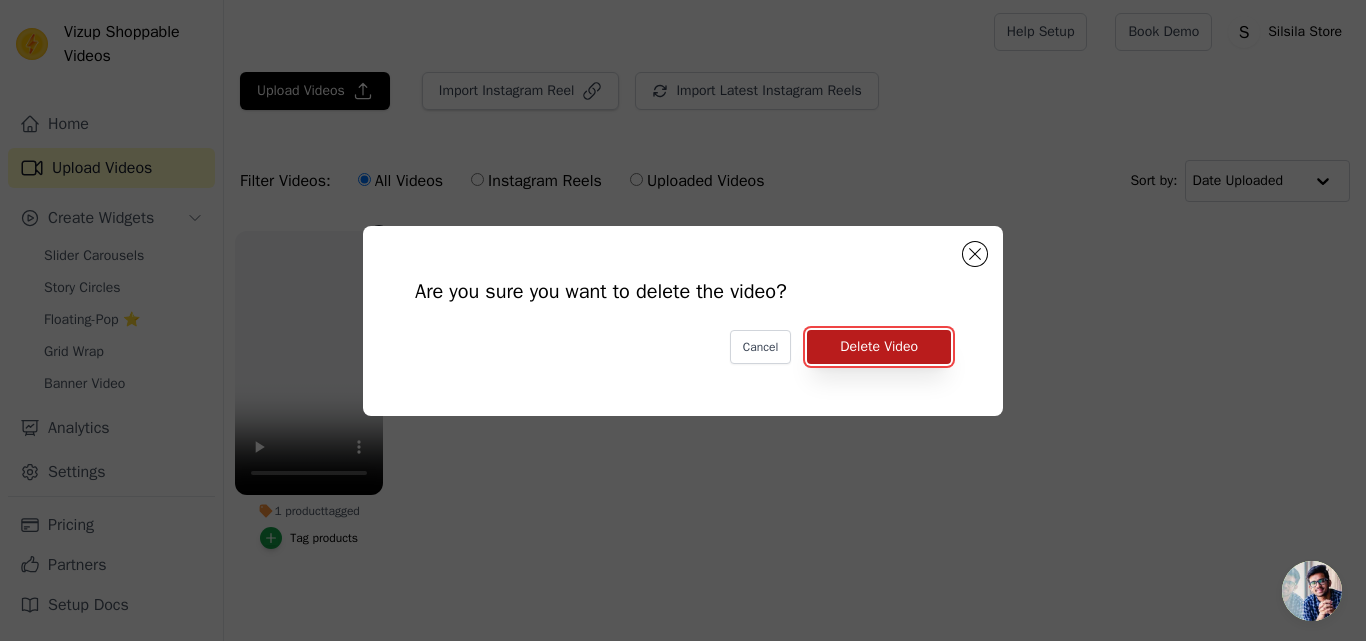 click on "Delete Video" at bounding box center [879, 347] 